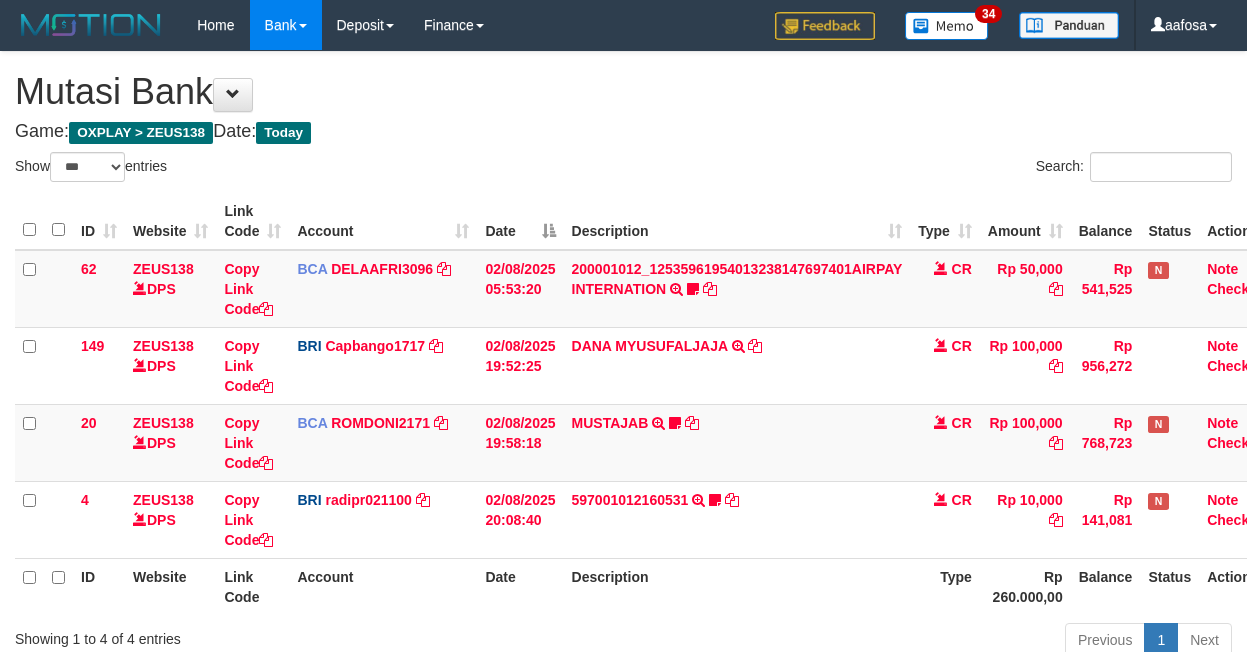 select on "***" 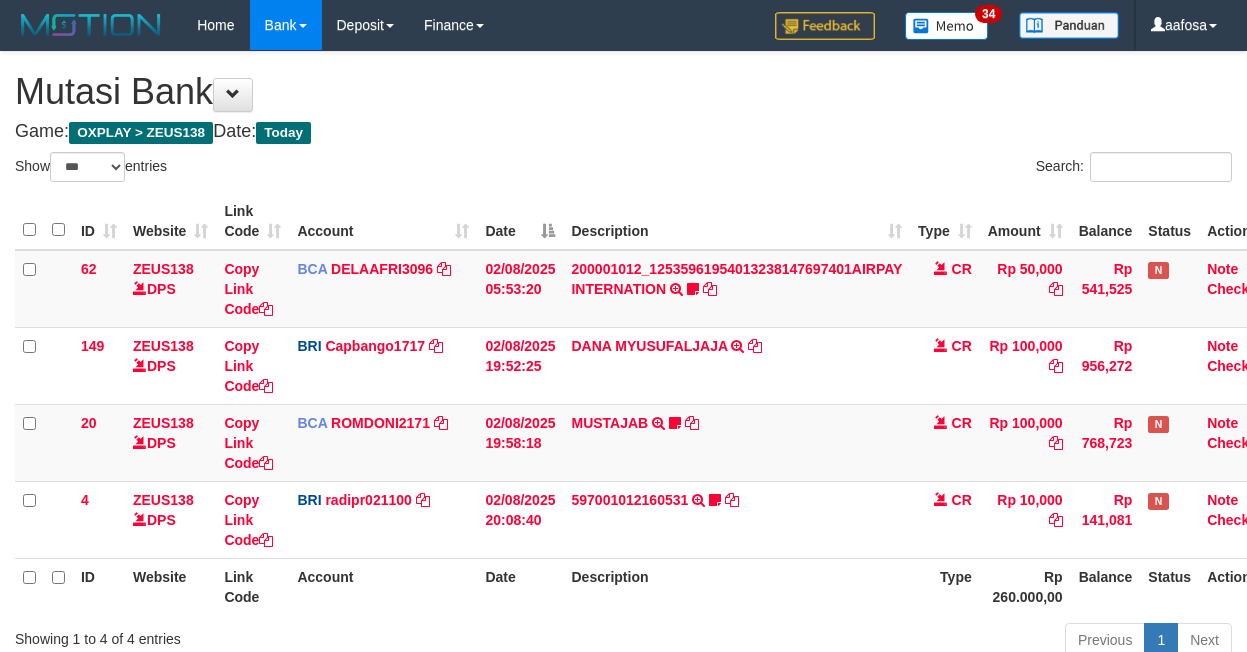 scroll, scrollTop: 141, scrollLeft: 0, axis: vertical 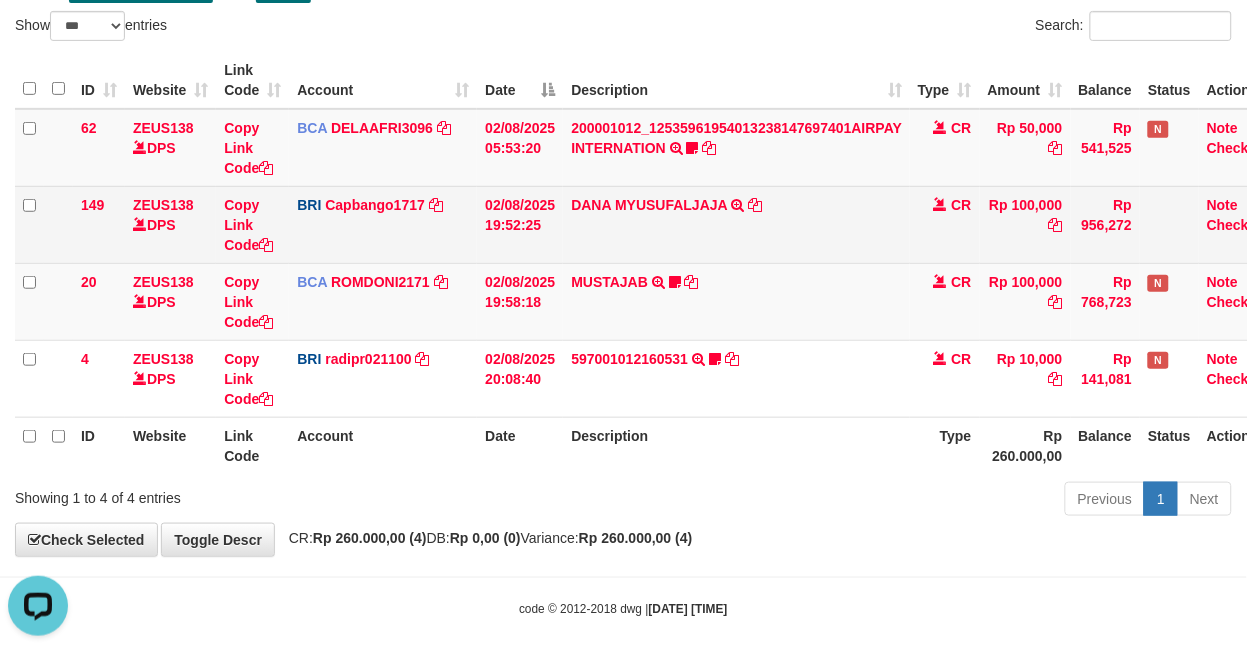 drag, startPoint x: 954, startPoint y: 226, endPoint x: 942, endPoint y: 215, distance: 16.27882 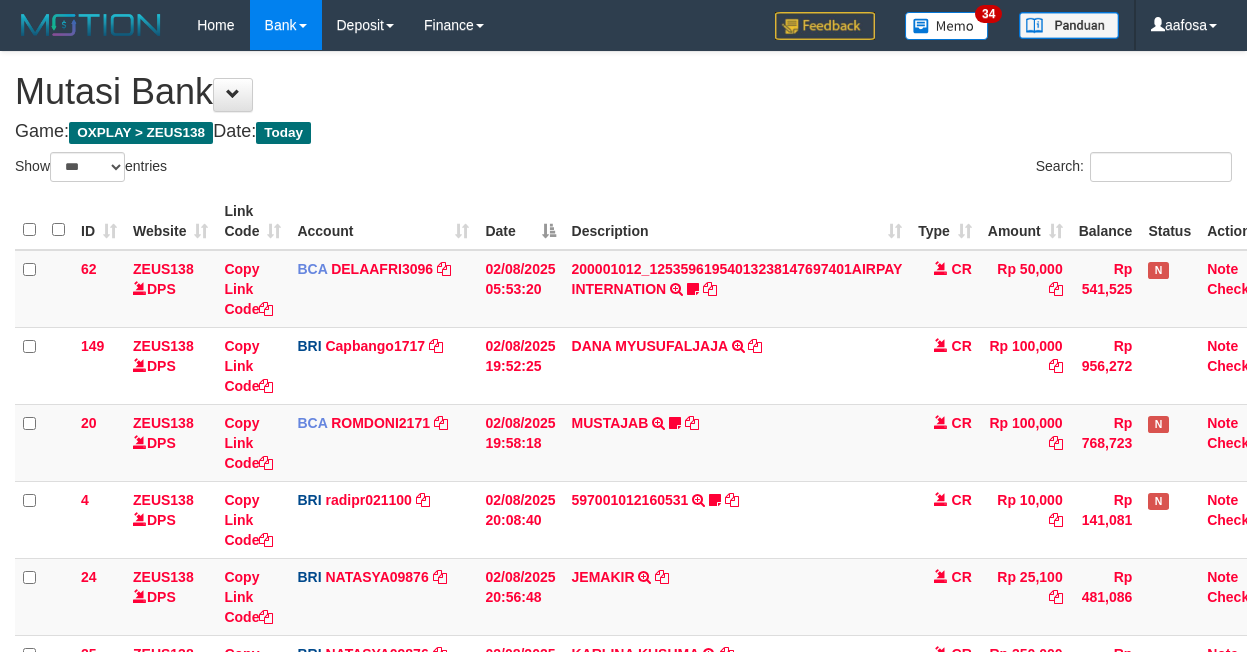 select on "***" 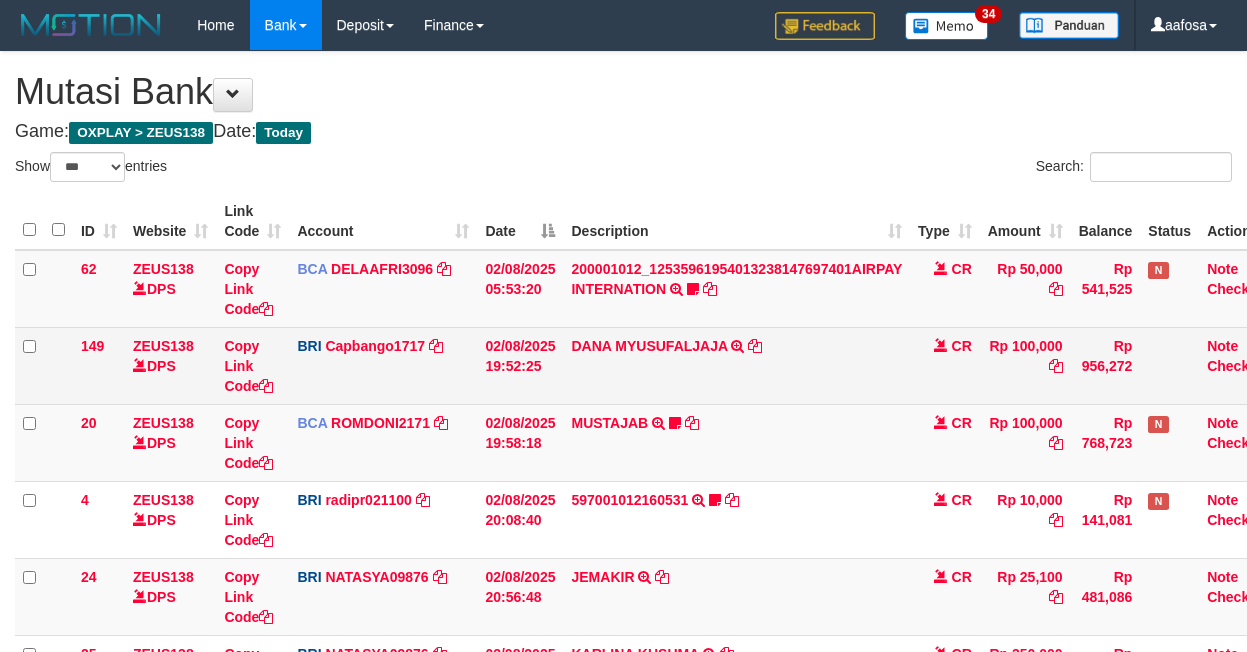 scroll, scrollTop: 141, scrollLeft: 0, axis: vertical 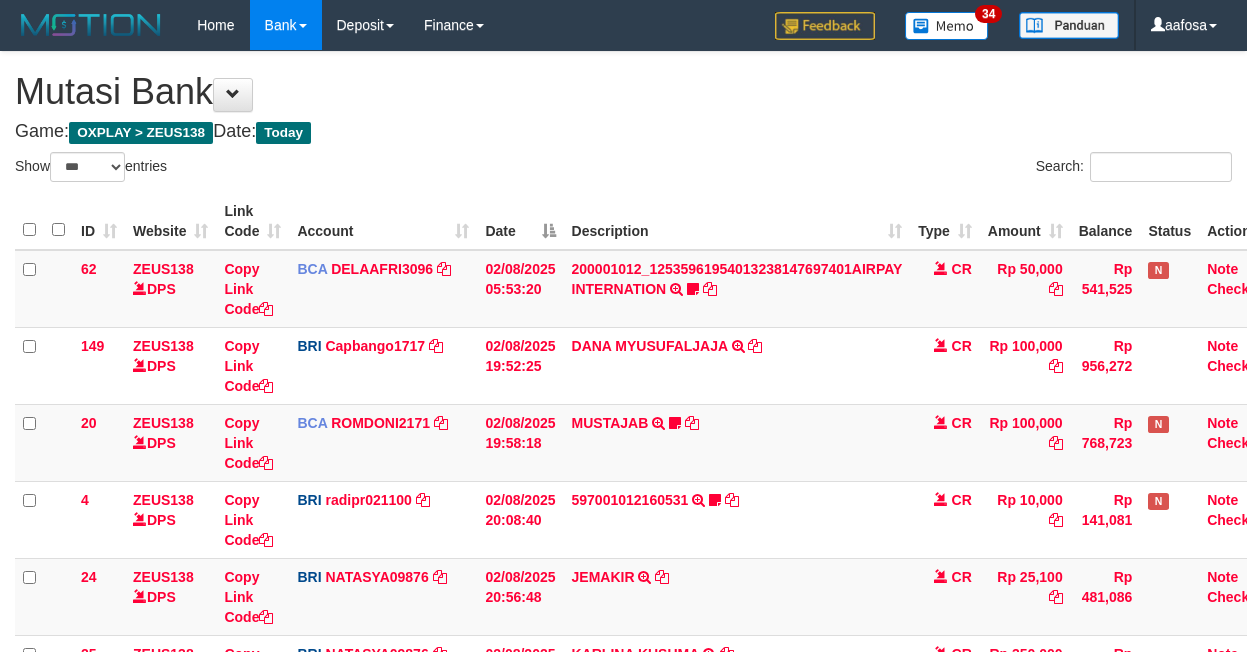 select on "***" 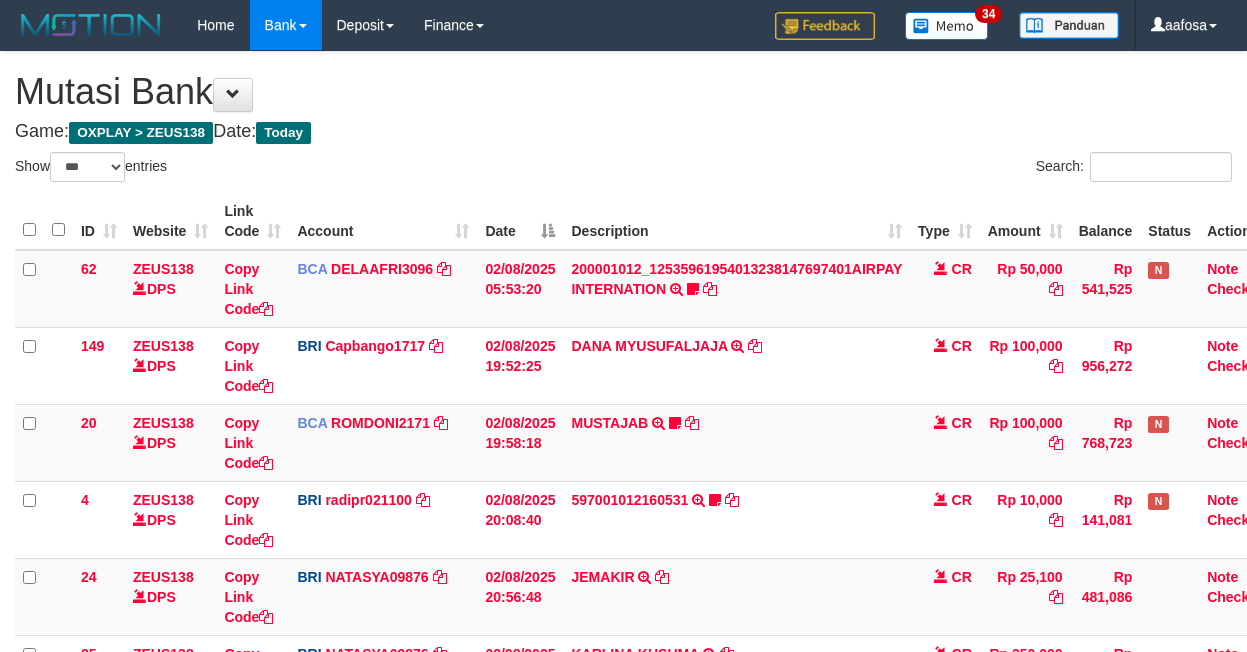 scroll, scrollTop: 298, scrollLeft: 0, axis: vertical 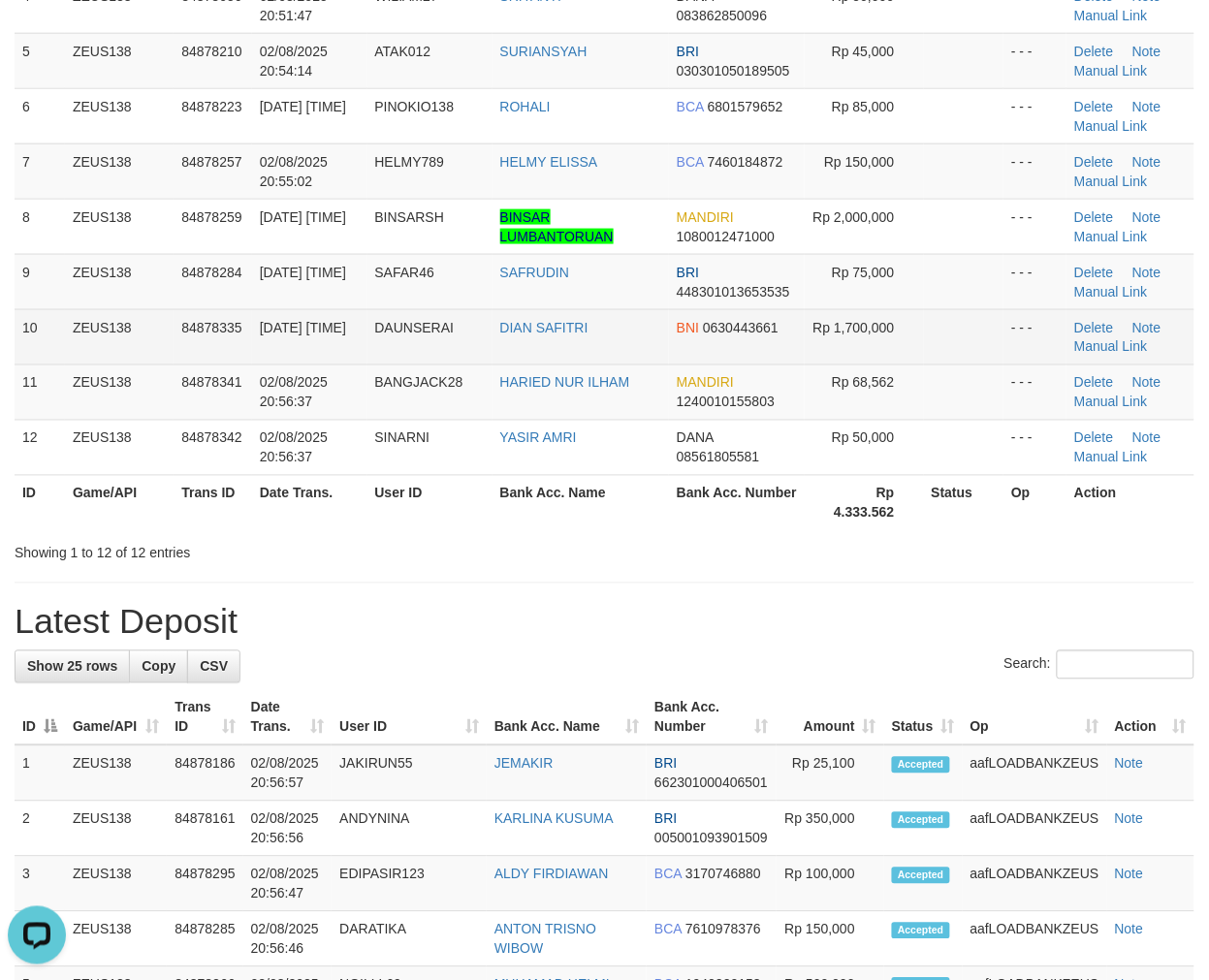 click on "DIAN SAFITRI" at bounding box center (581, 336) 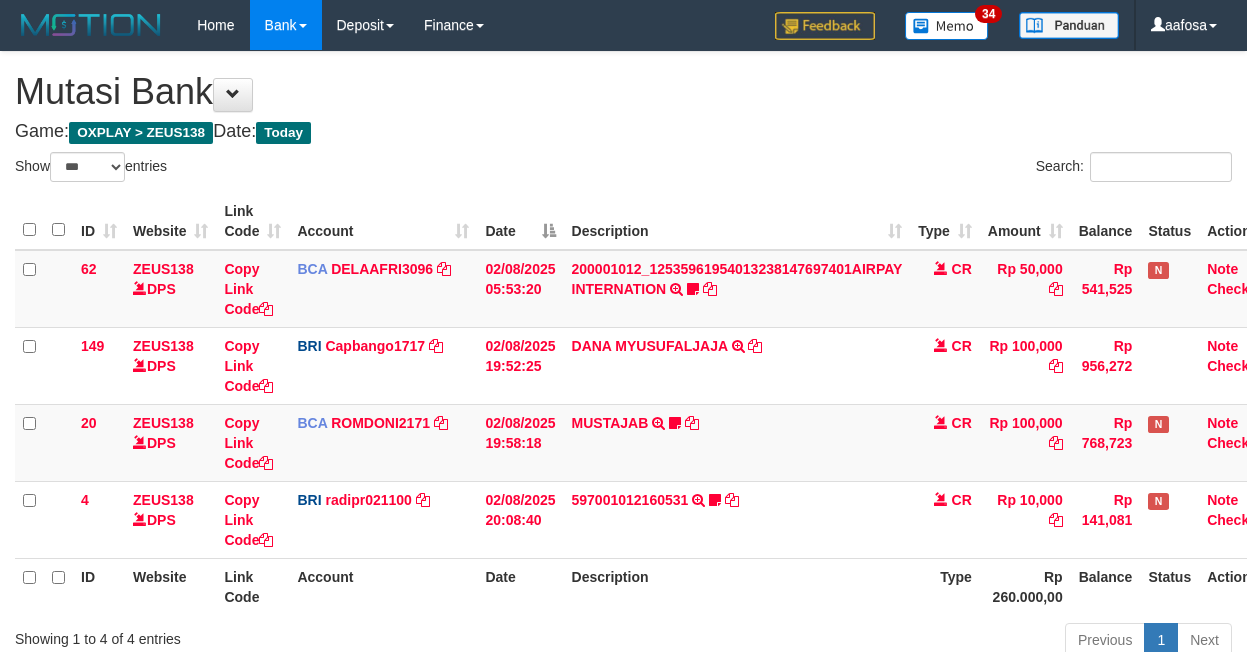 select on "***" 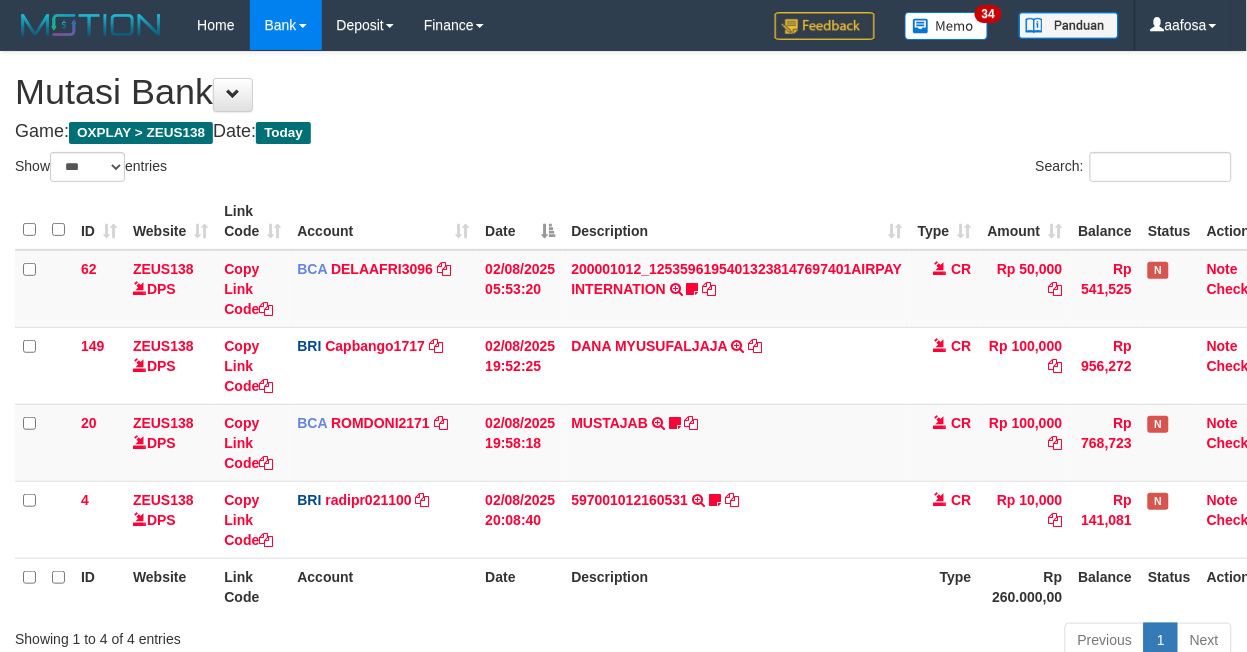 scroll, scrollTop: 157, scrollLeft: 0, axis: vertical 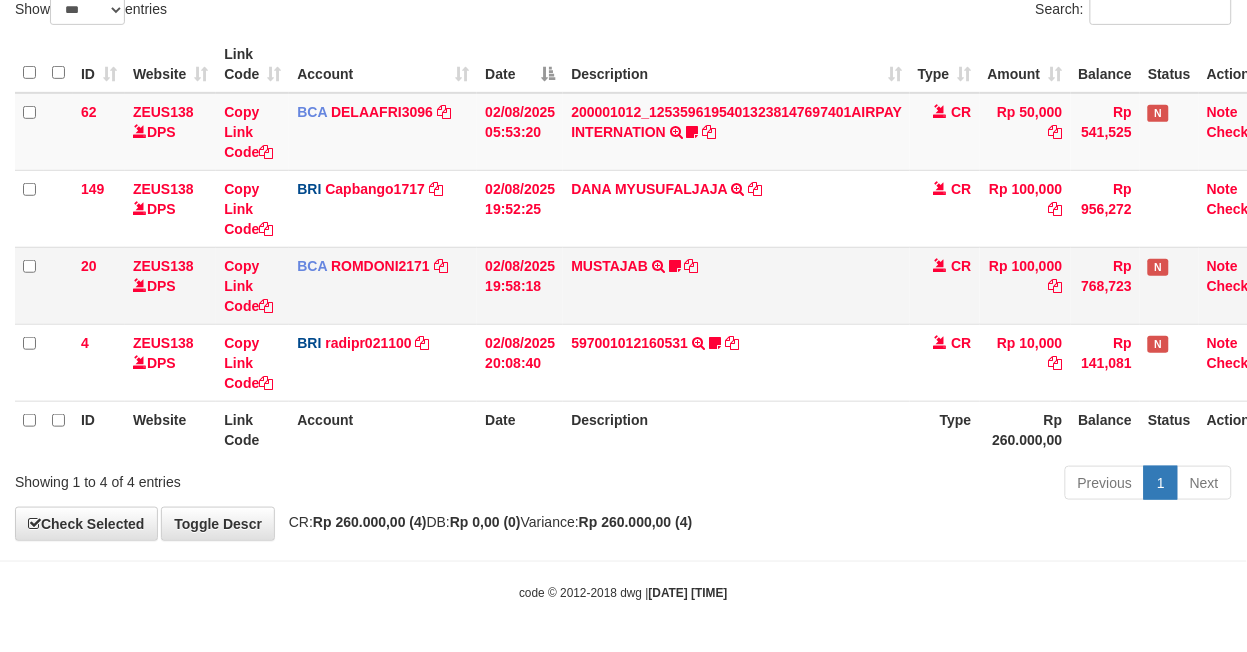 click on "MUSTAJAB            TRSF E-BANKING CR 0208/FTSCY/WS95271
100000.00MUSTAJAB    Almajelita7" at bounding box center (736, 285) 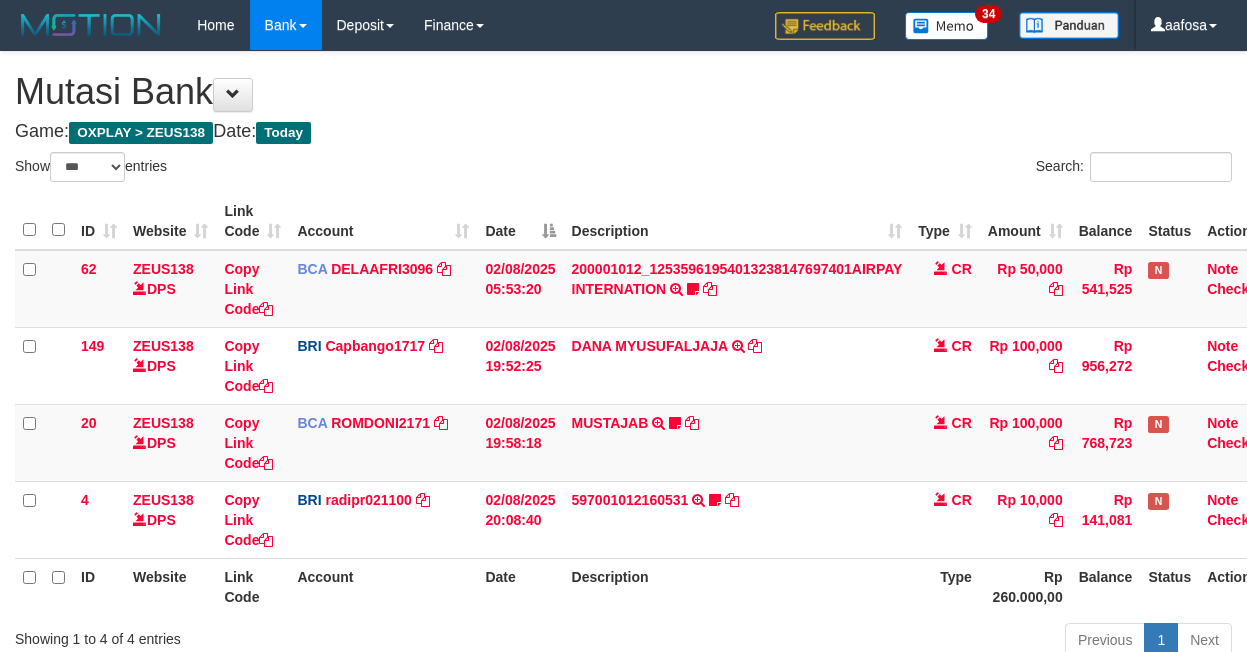 select on "***" 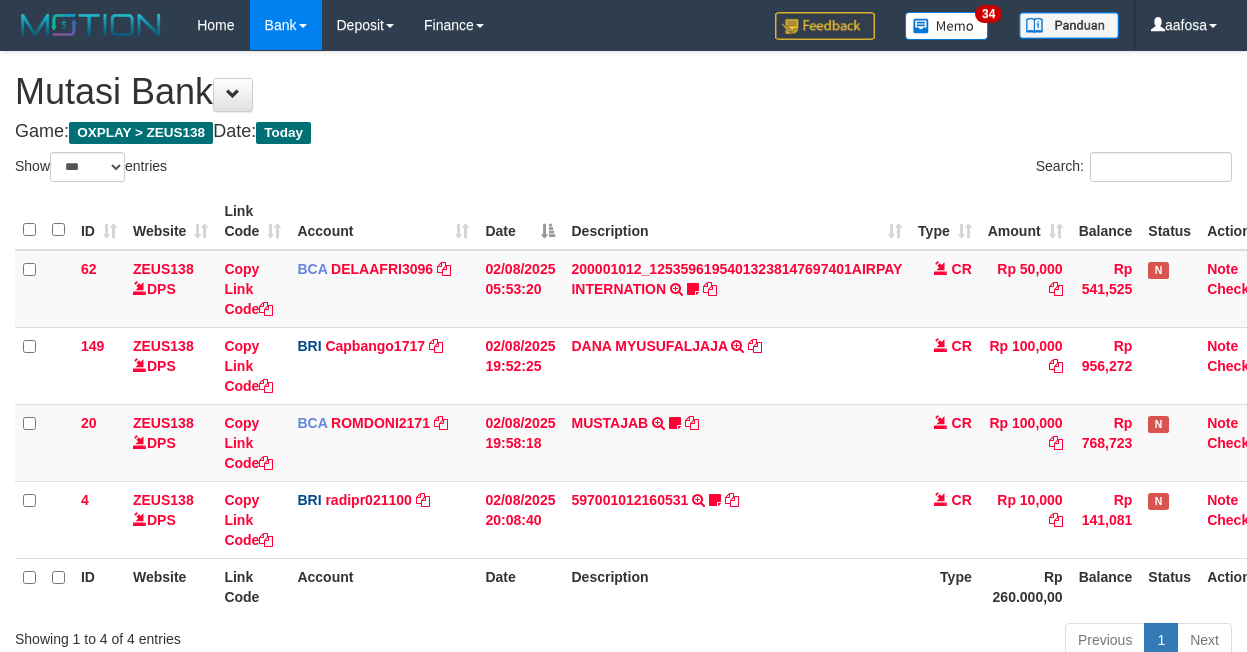 scroll, scrollTop: 157, scrollLeft: 0, axis: vertical 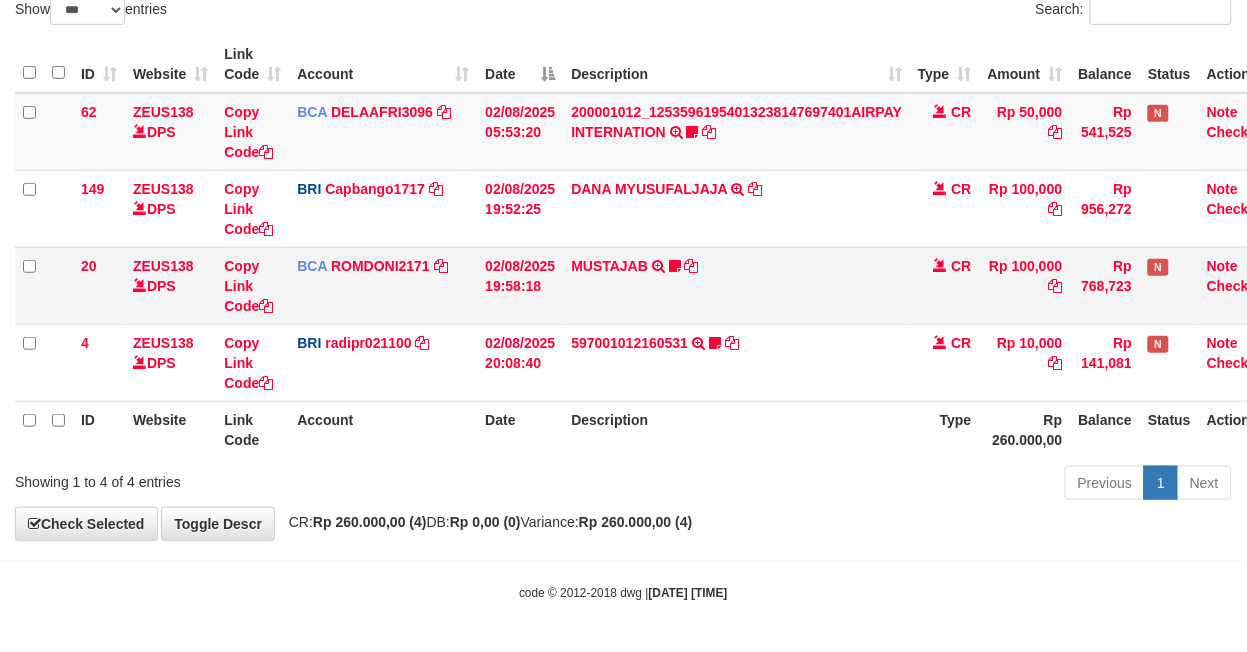drag, startPoint x: 427, startPoint y: 251, endPoint x: 987, endPoint y: 282, distance: 560.85736 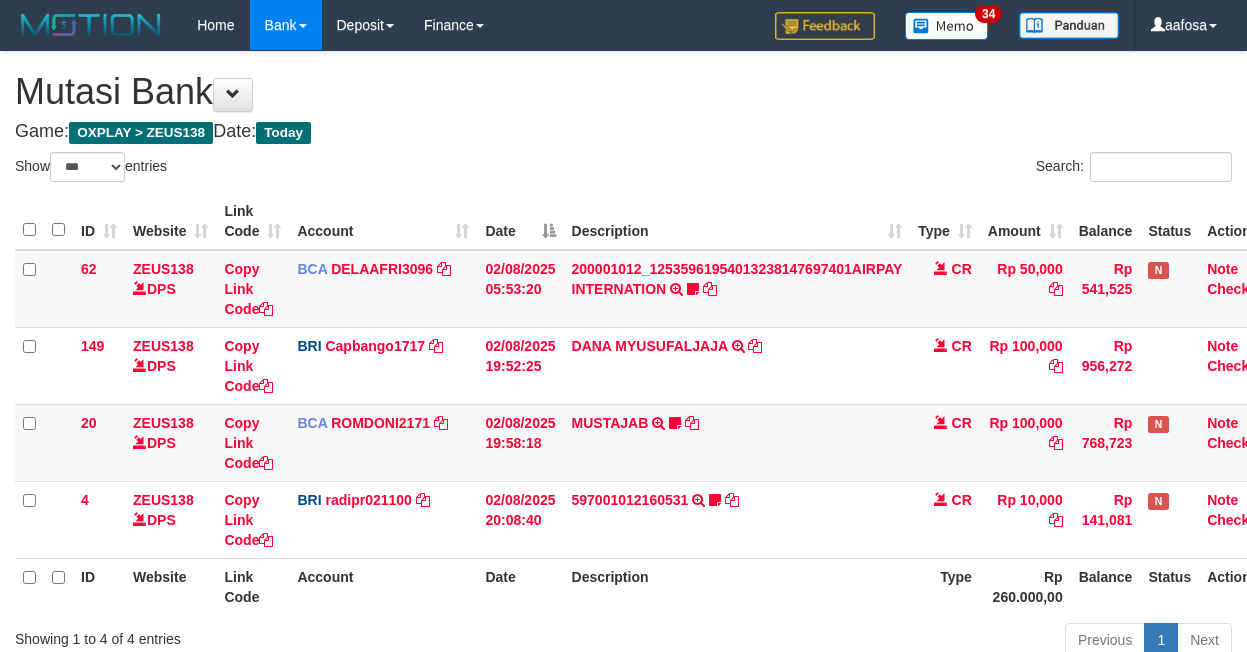 select on "***" 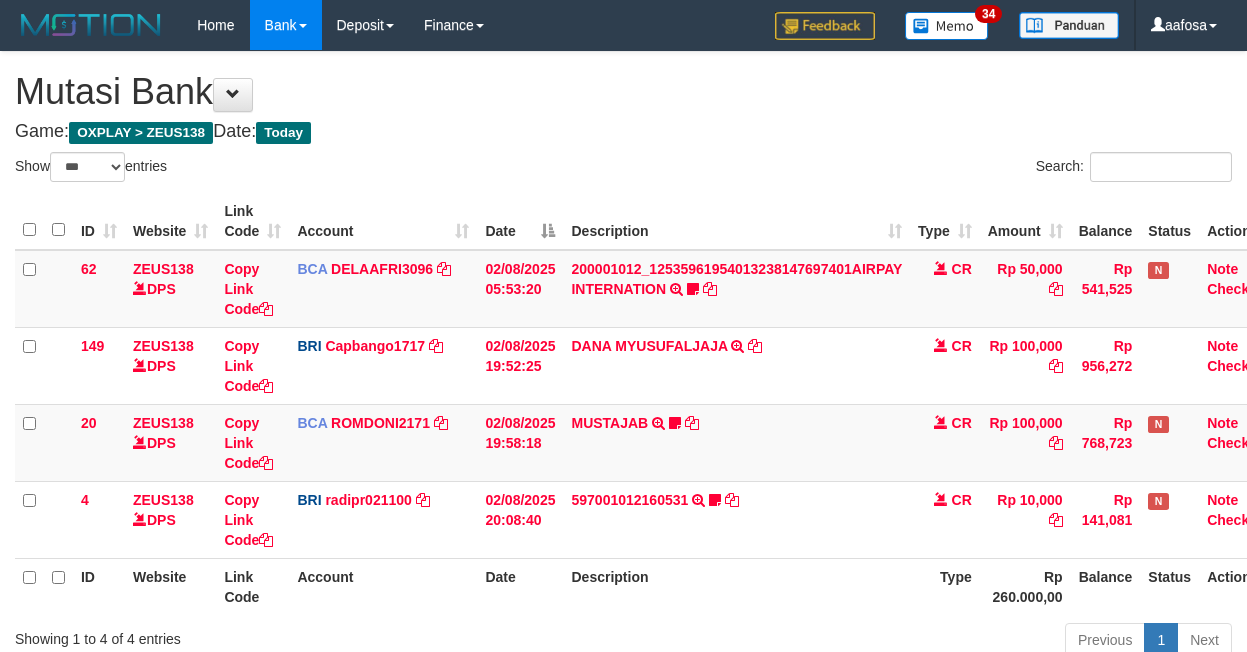 scroll, scrollTop: 157, scrollLeft: 0, axis: vertical 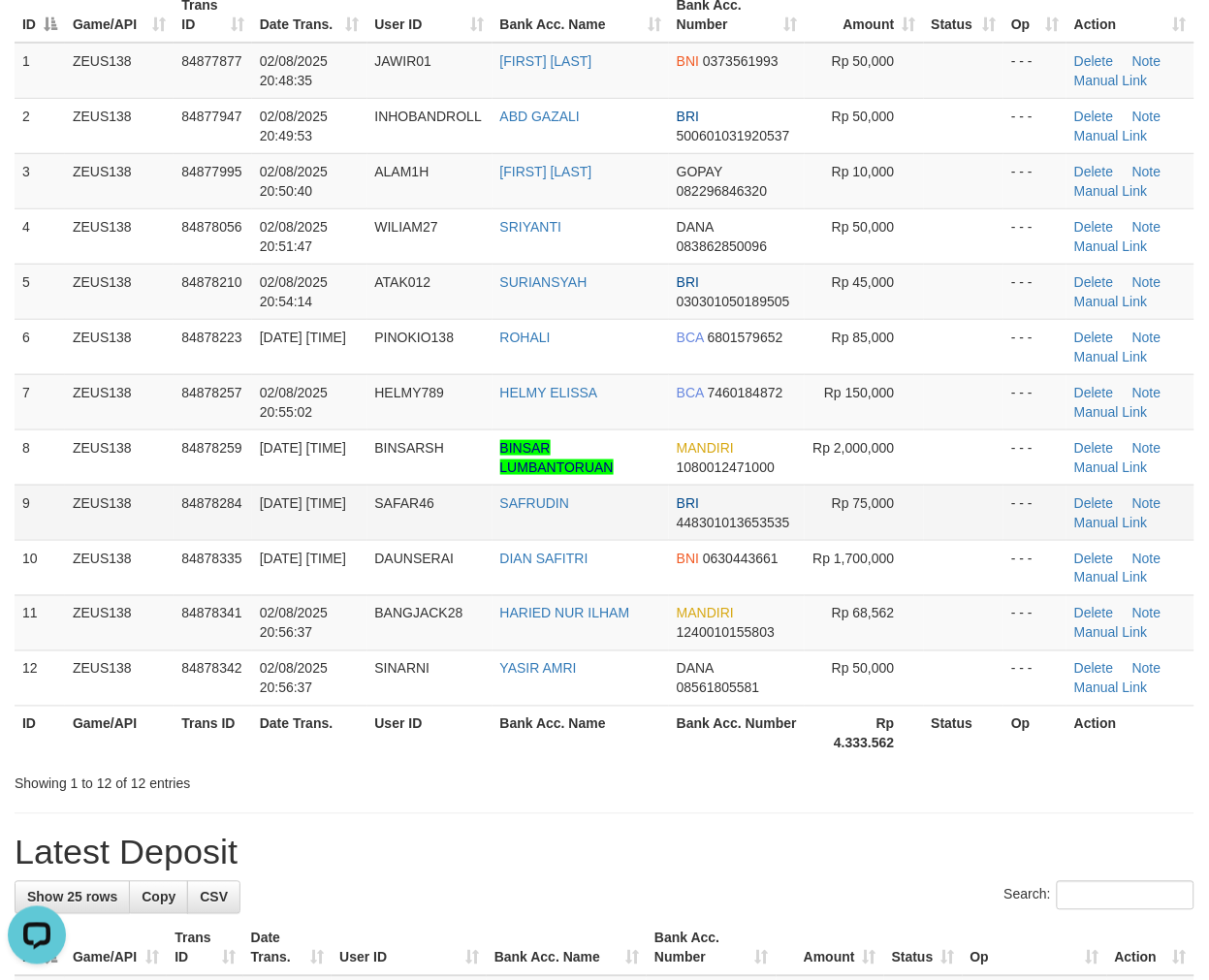 click on "BINSARSH" at bounding box center (430, 457) 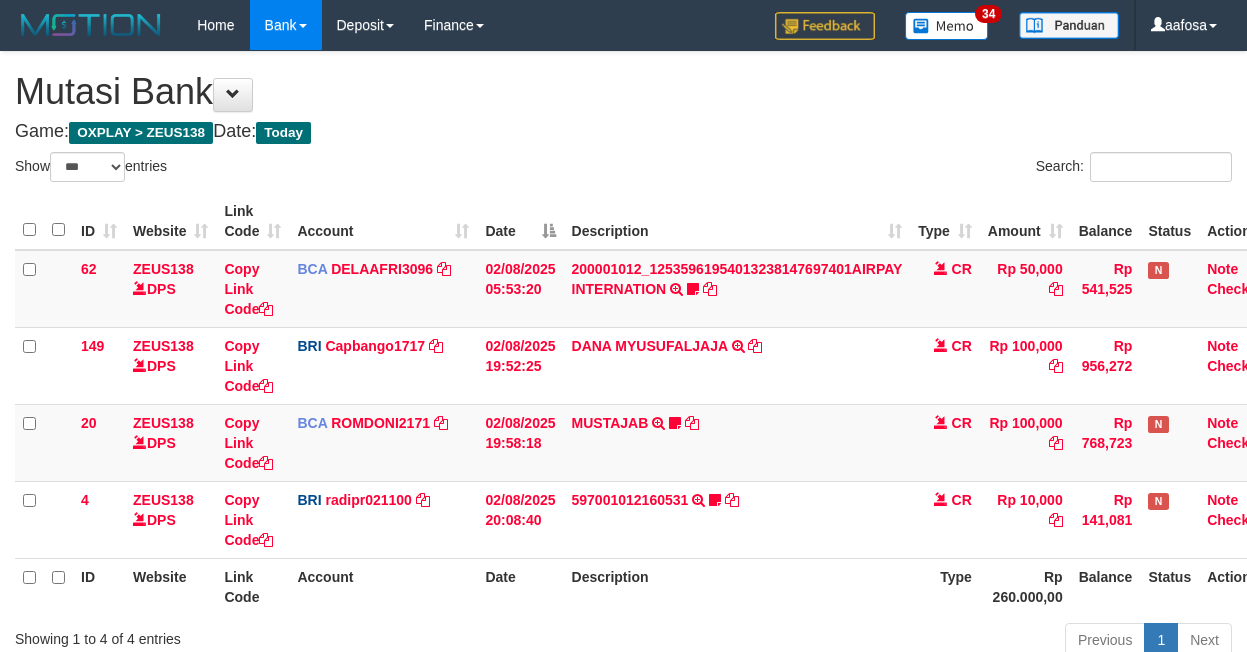 select on "***" 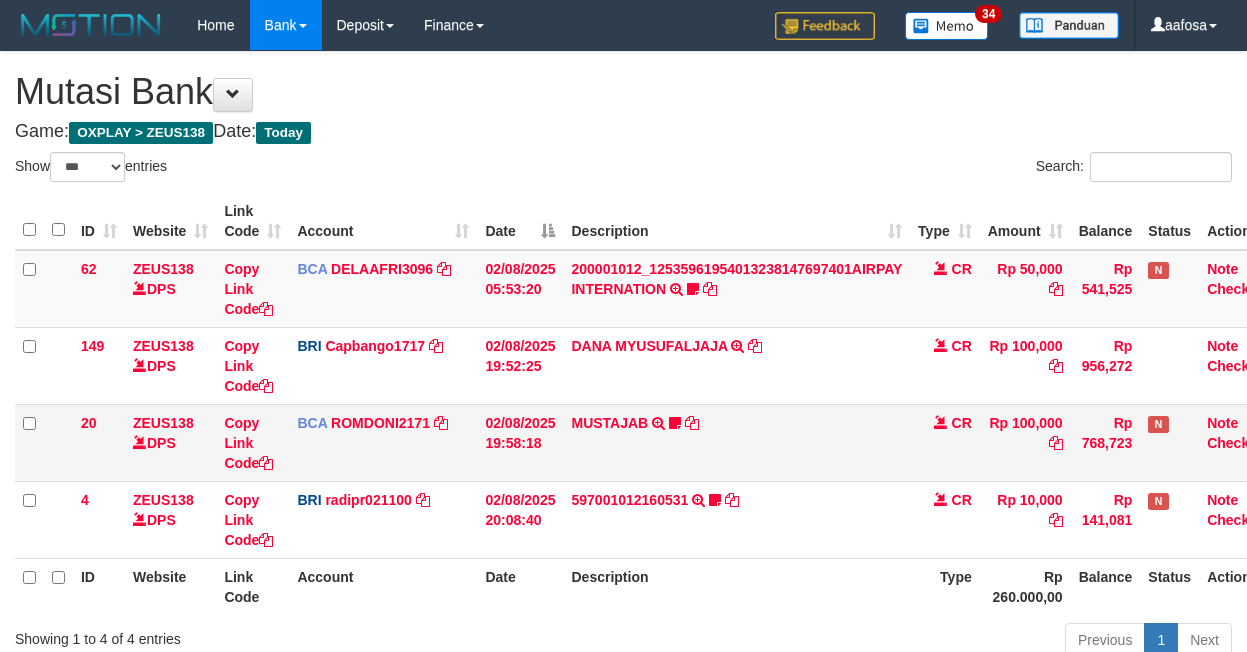scroll, scrollTop: 157, scrollLeft: 0, axis: vertical 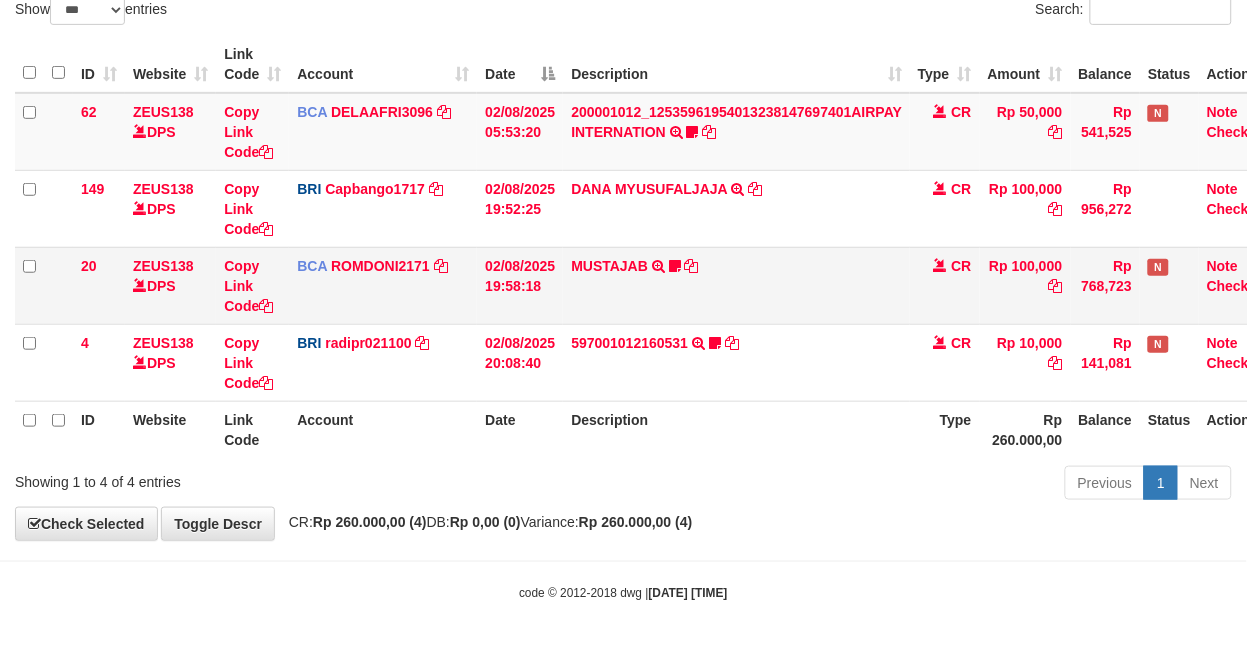 click on "MUSTAJAB            TRSF E-BANKING CR 0208/FTSCY/WS95271
100000.00MUSTAJAB    Almajelita7" at bounding box center (736, 285) 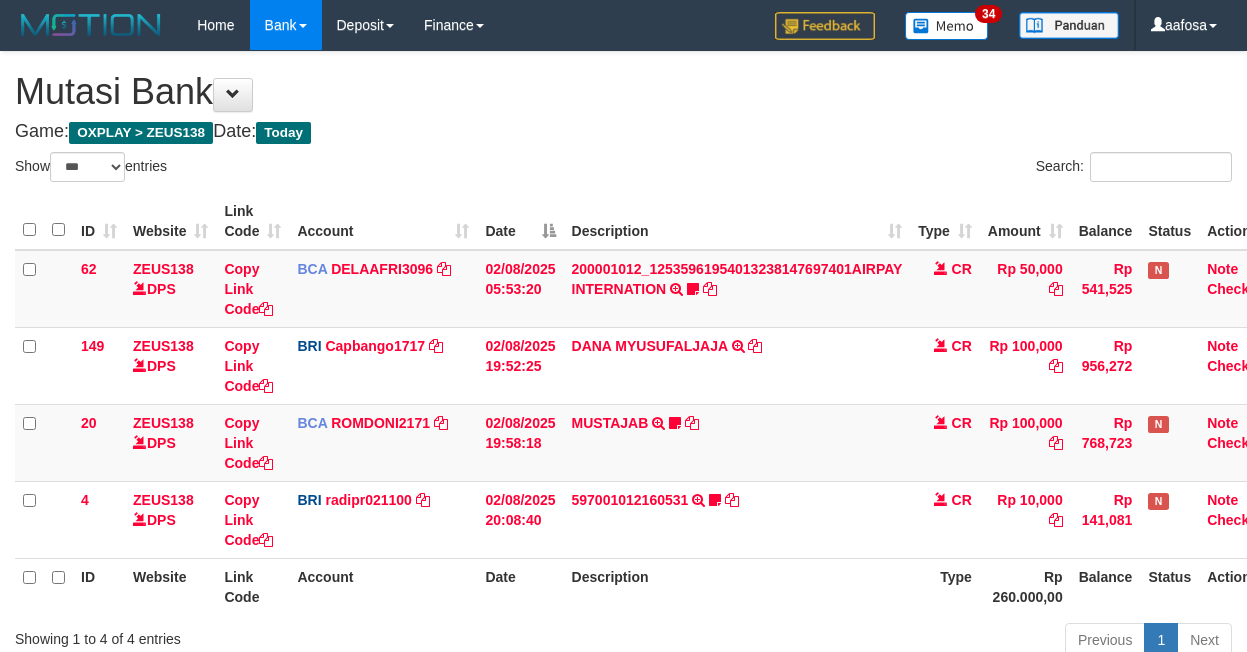 select on "***" 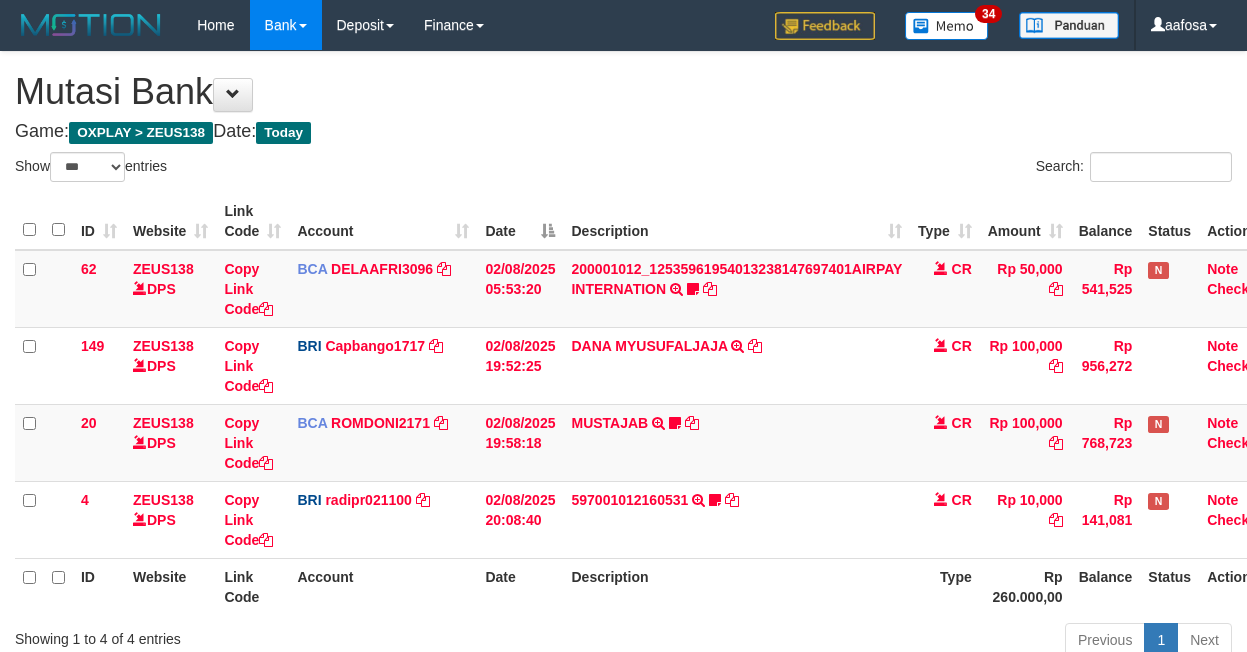 scroll, scrollTop: 157, scrollLeft: 0, axis: vertical 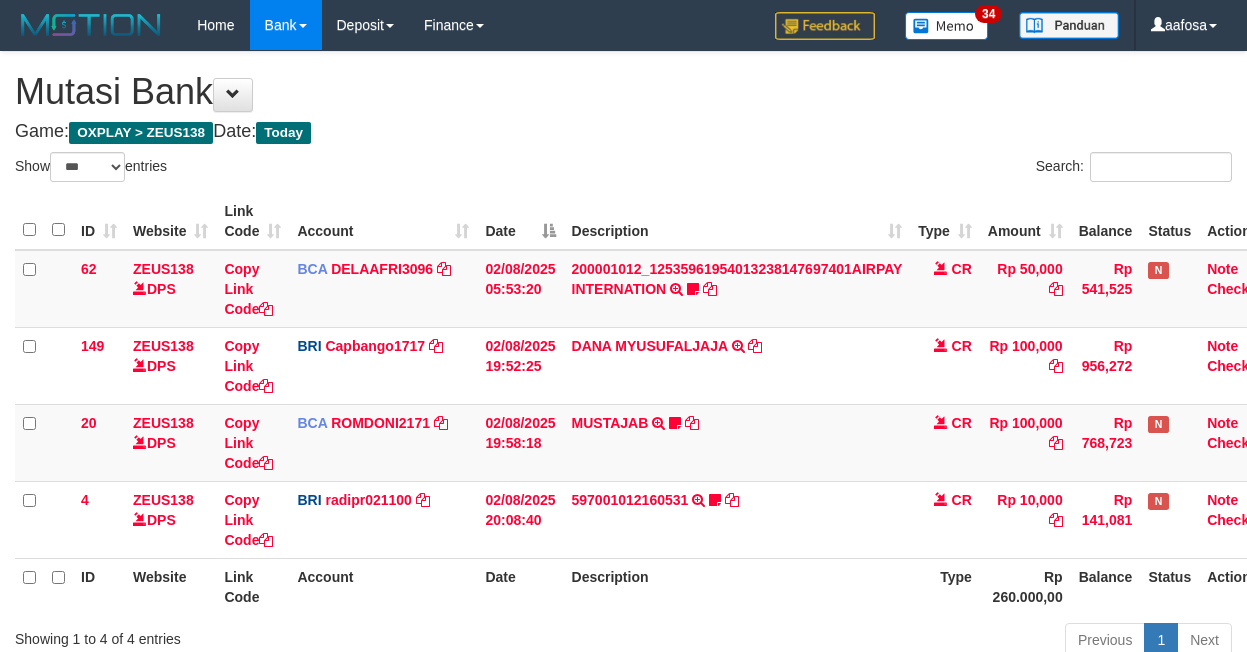 select on "***" 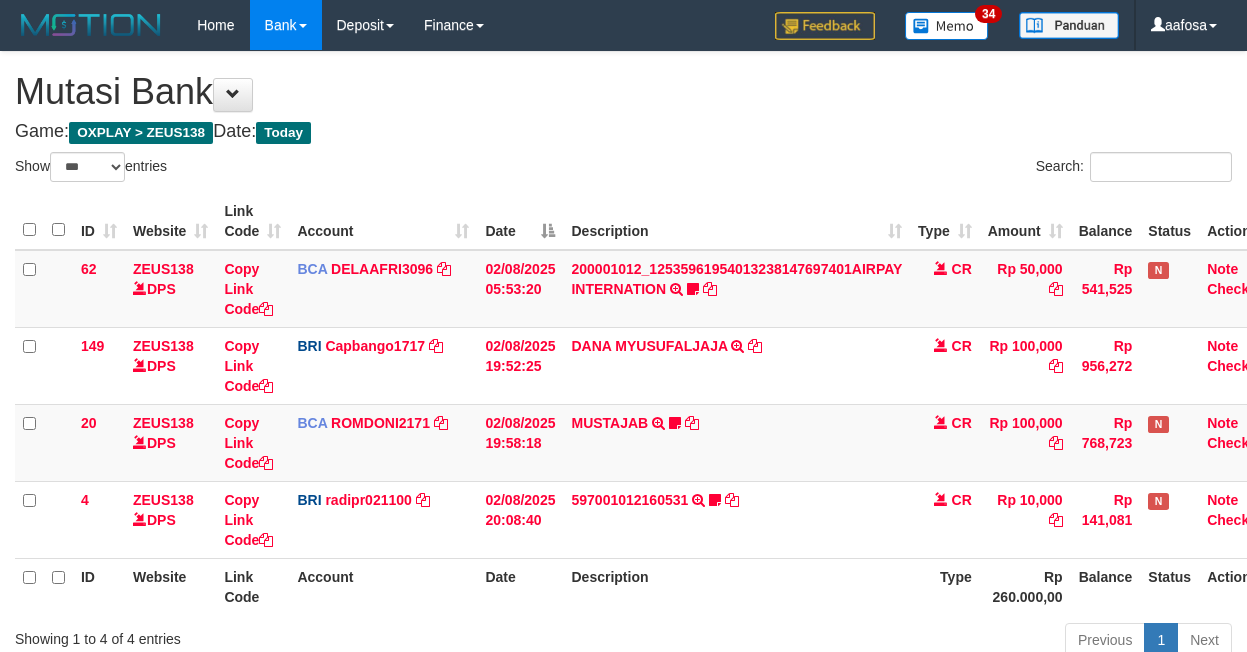 scroll, scrollTop: 157, scrollLeft: 0, axis: vertical 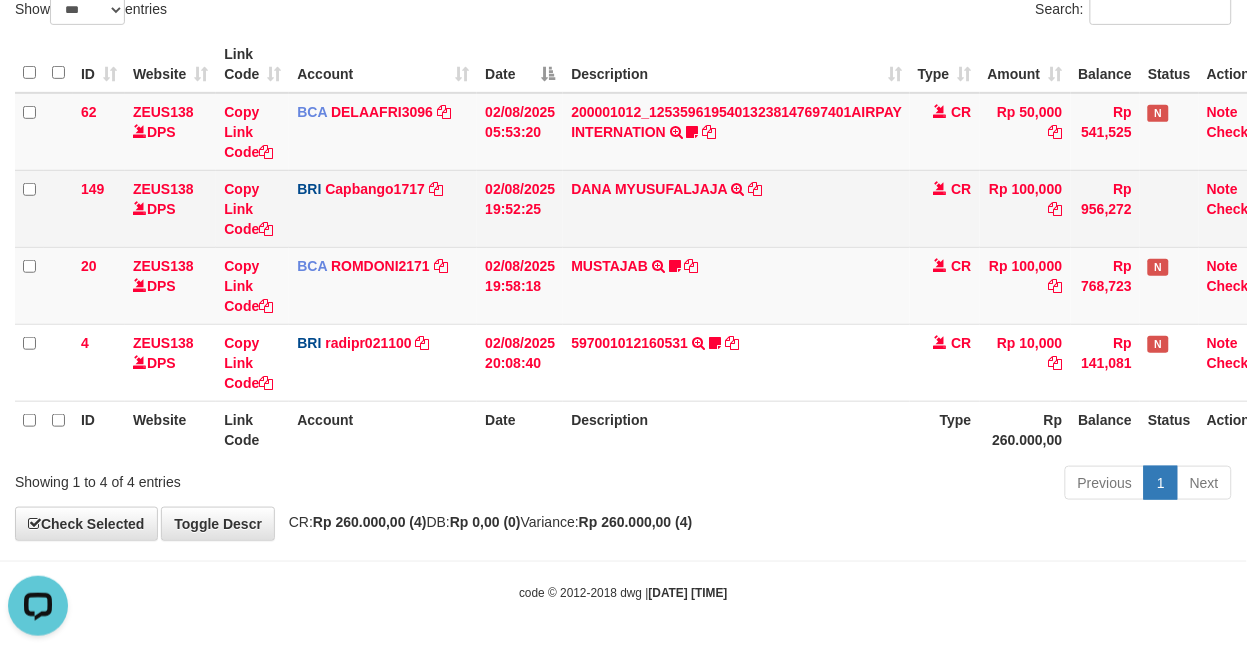 click on "DANA MYUSUFALJAJA         TRANSFER NBMB DANA MYUSUFALJAJA TO HELMI" at bounding box center [736, 208] 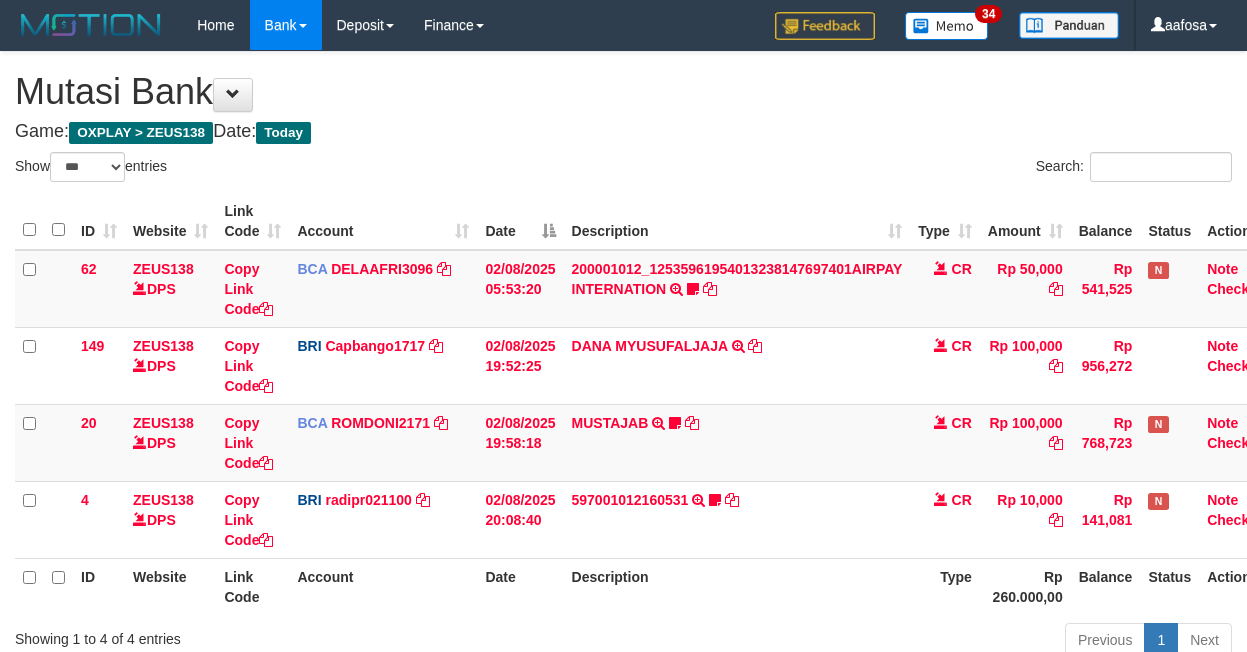 select on "***" 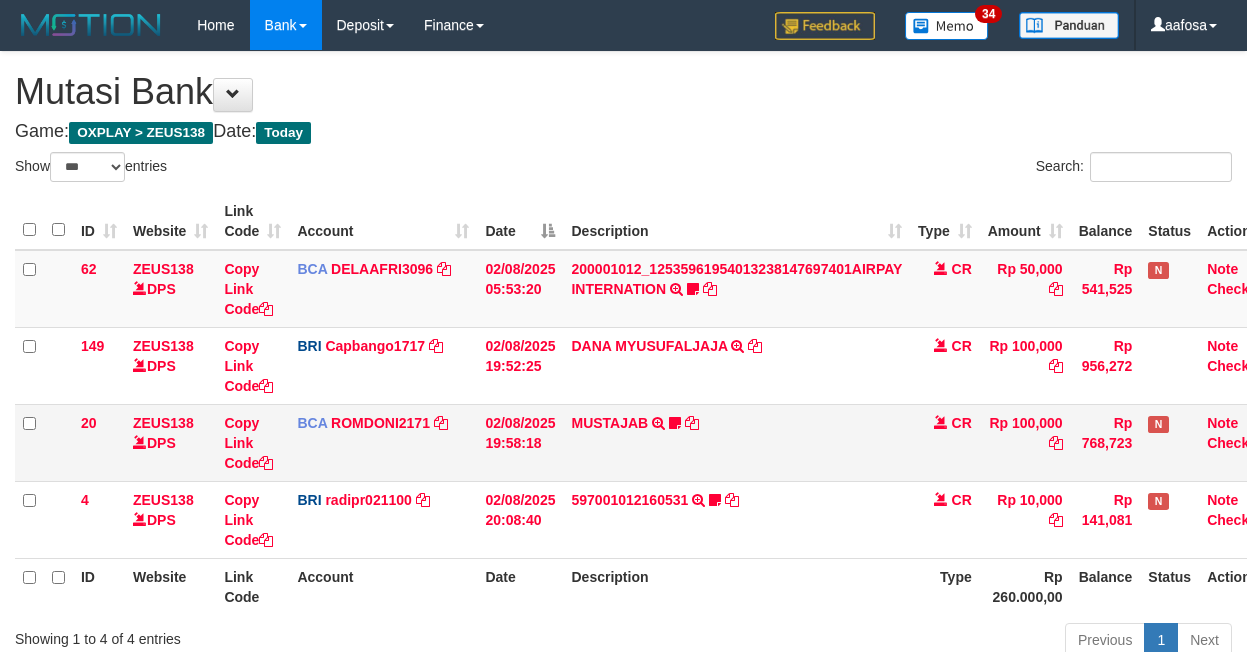 scroll, scrollTop: 157, scrollLeft: 0, axis: vertical 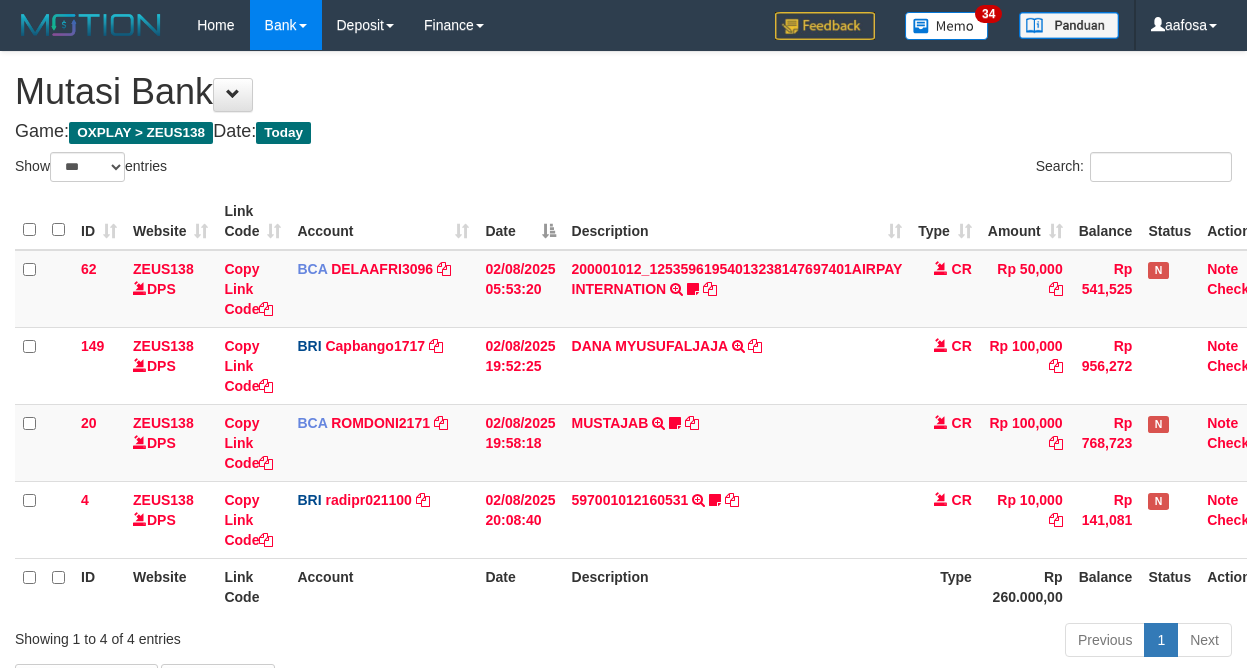 select on "***" 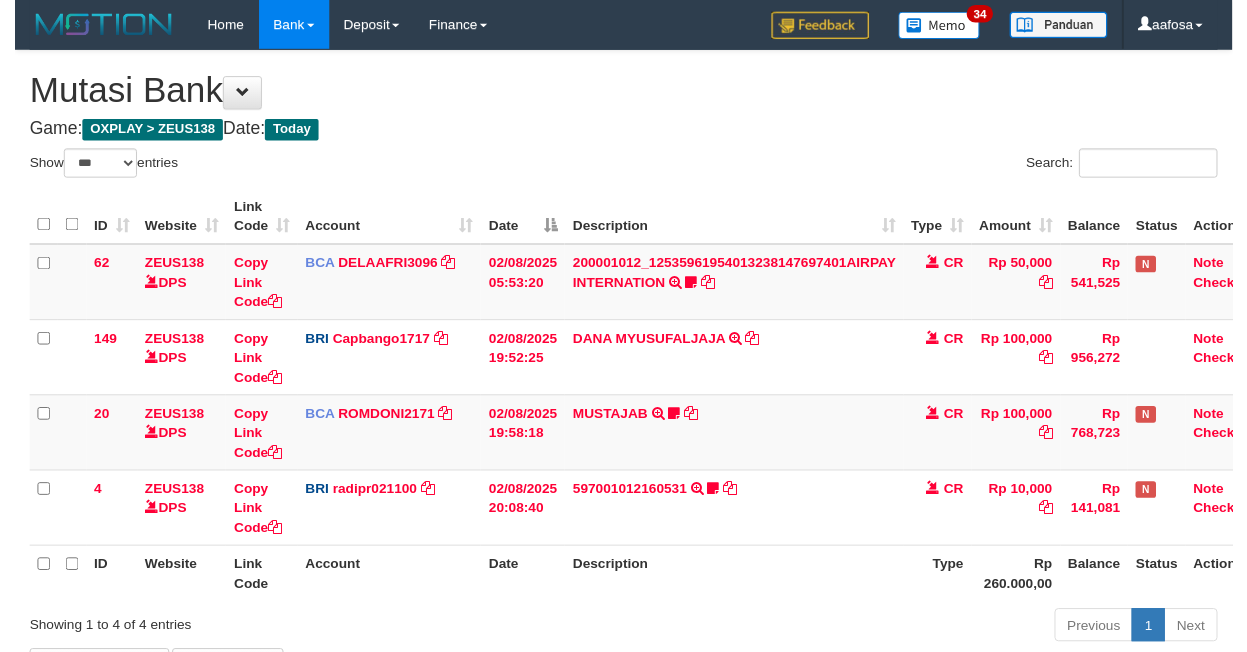 scroll, scrollTop: 157, scrollLeft: 0, axis: vertical 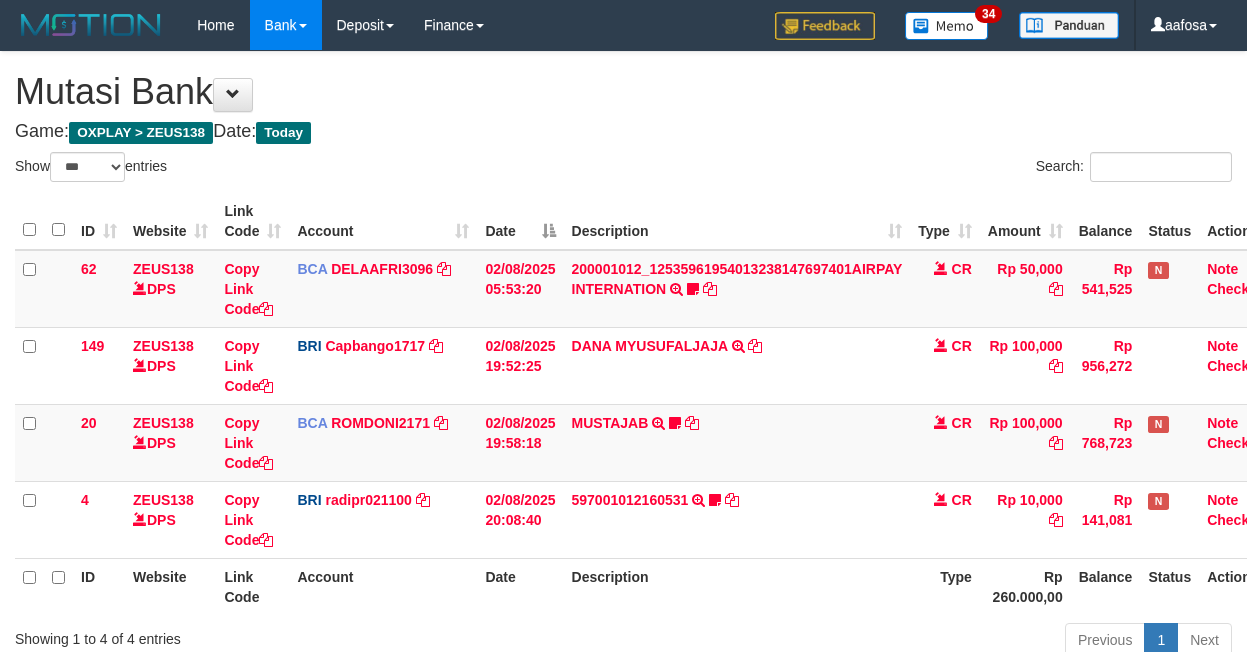 select on "***" 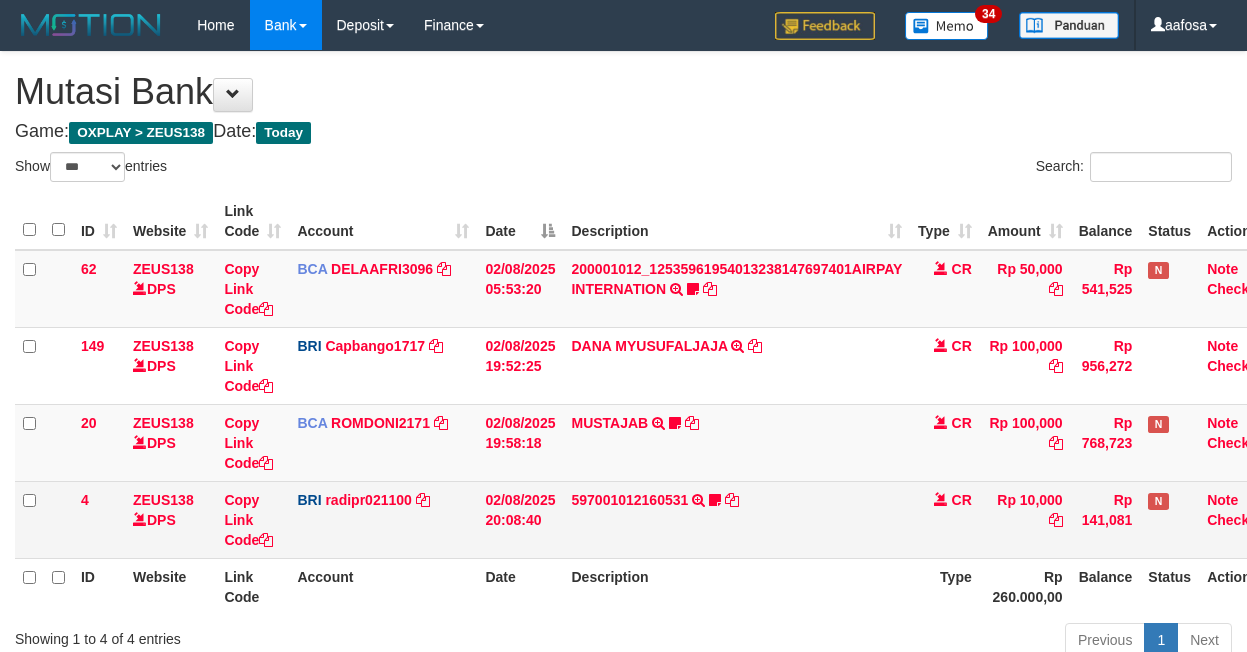 scroll, scrollTop: 157, scrollLeft: 0, axis: vertical 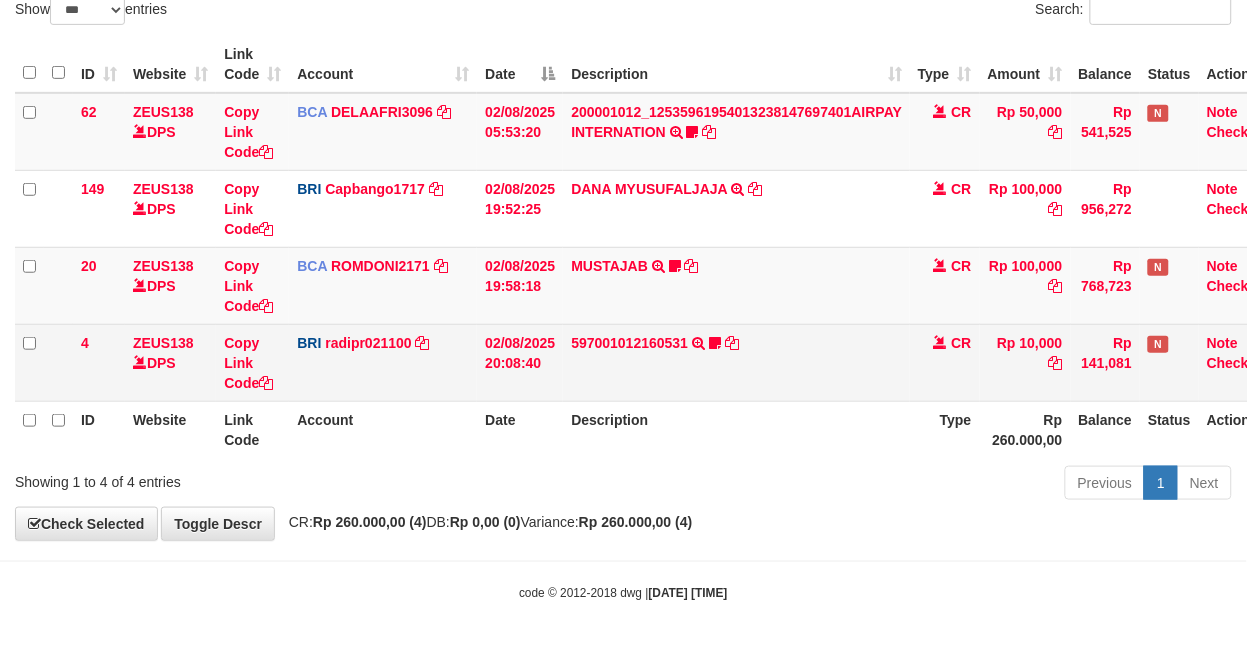 click on "597001012160531            TRANSFER NBMB 597001012160531 TO REYNALDI ADI PRATAMA    Cewekcancer83" at bounding box center (736, 362) 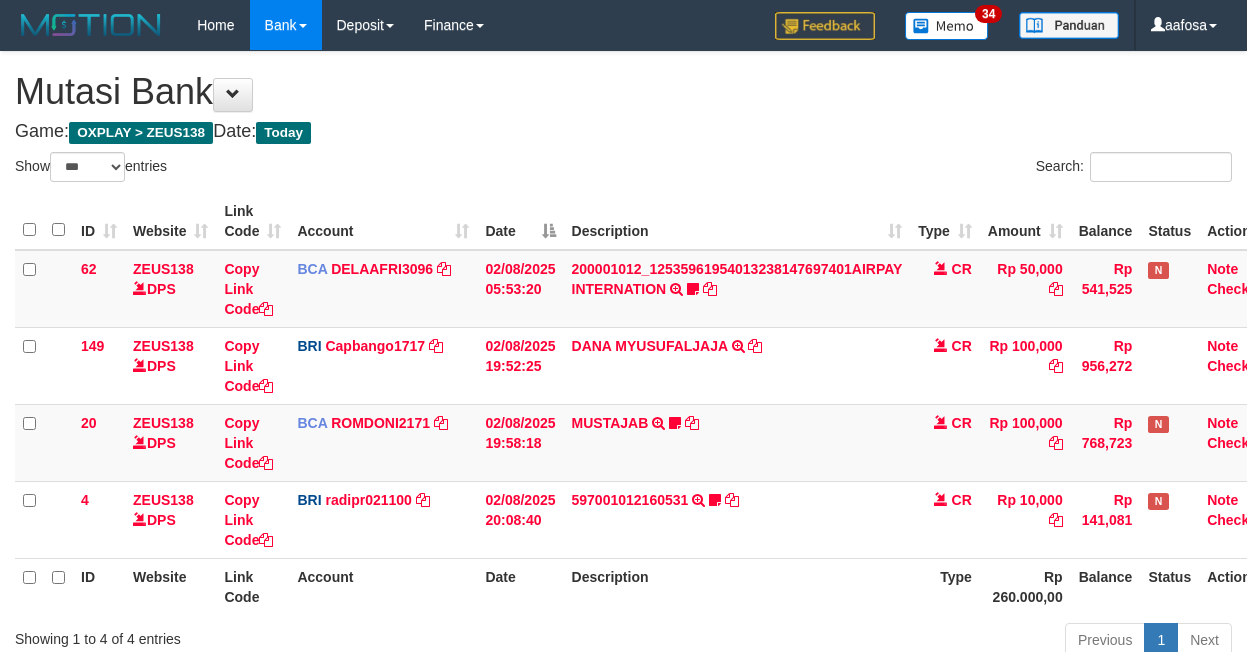 select on "***" 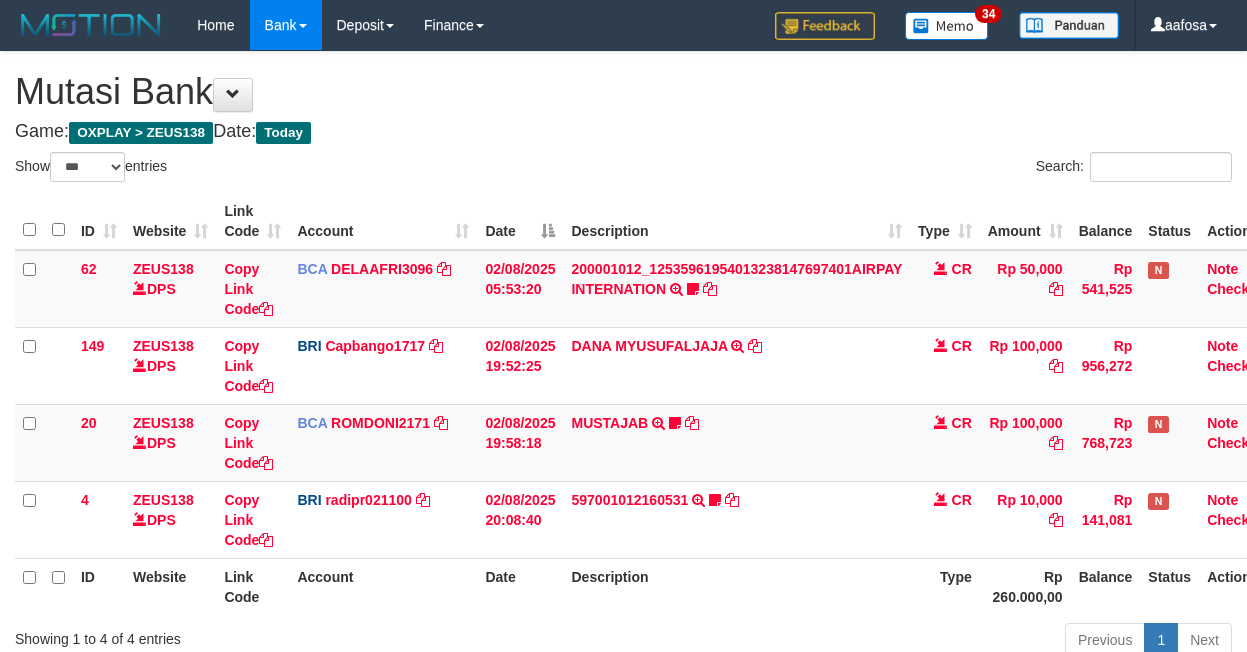 scroll, scrollTop: 157, scrollLeft: 0, axis: vertical 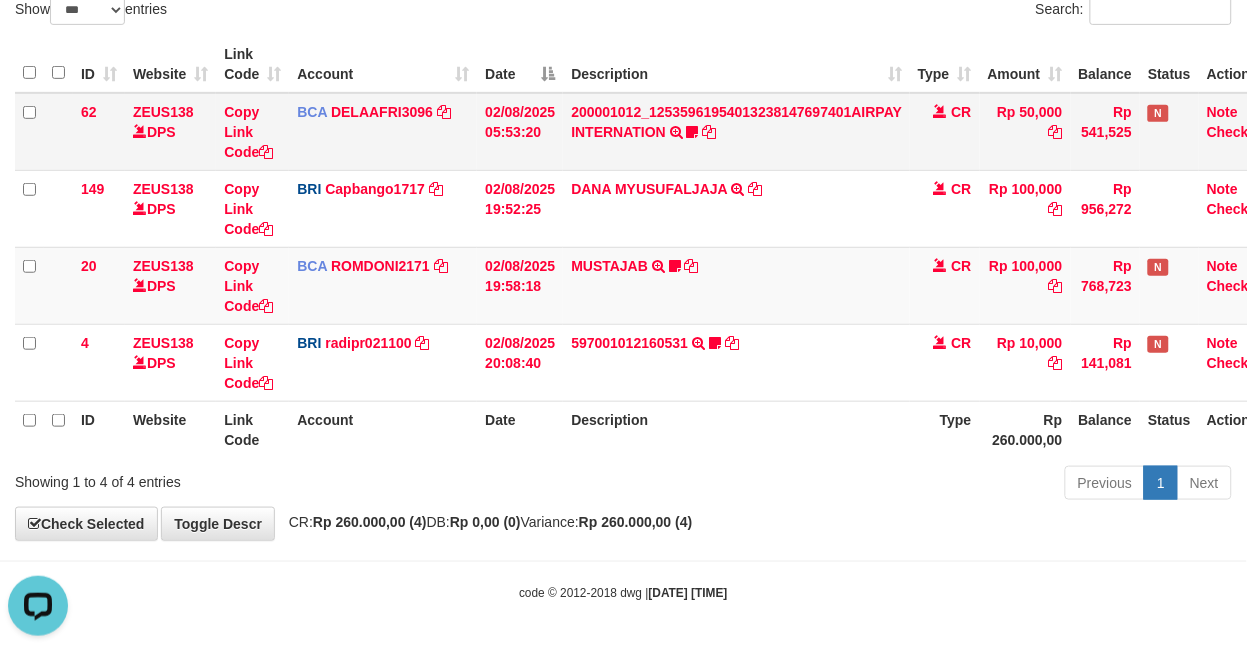 click on "200001012_12535961954013238147697401AIRPAY INTERNATION            TRSF E-BANKING CR 0208/FTSCY/WS95051
50000.00200001012_12535961954013238147697401AIRPAY INTERNATION    Labubutaiki
https://prnt.sc/l7T6Eus7w_Qi" at bounding box center (736, 132) 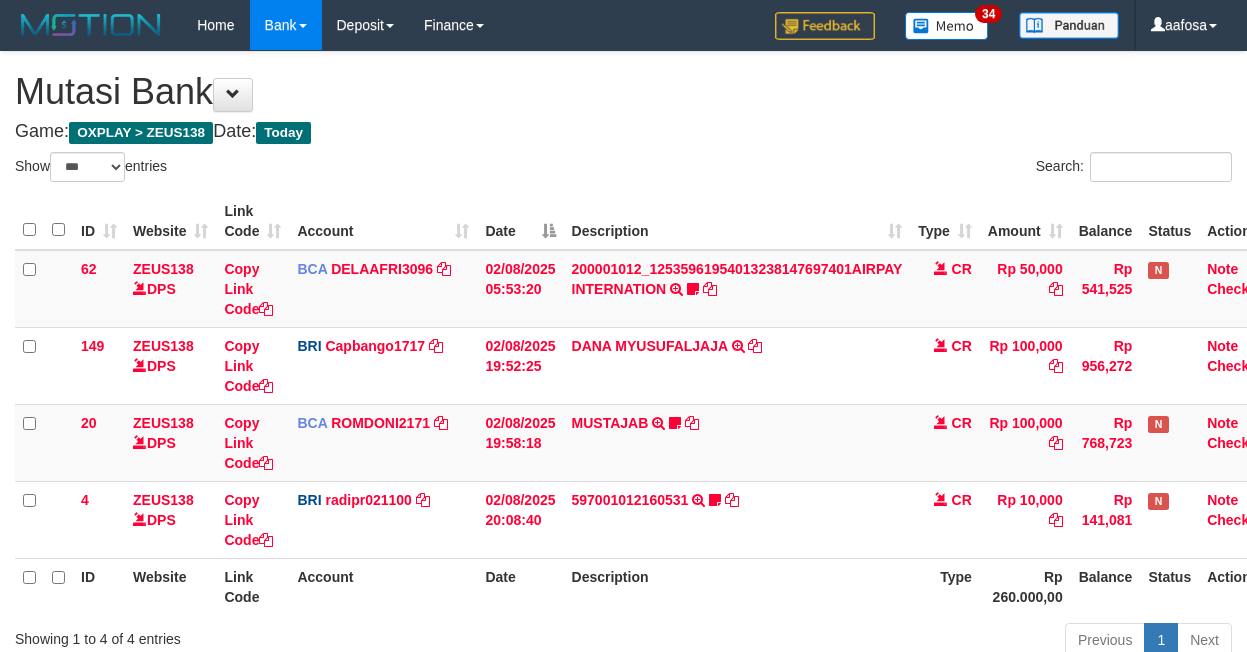 select on "***" 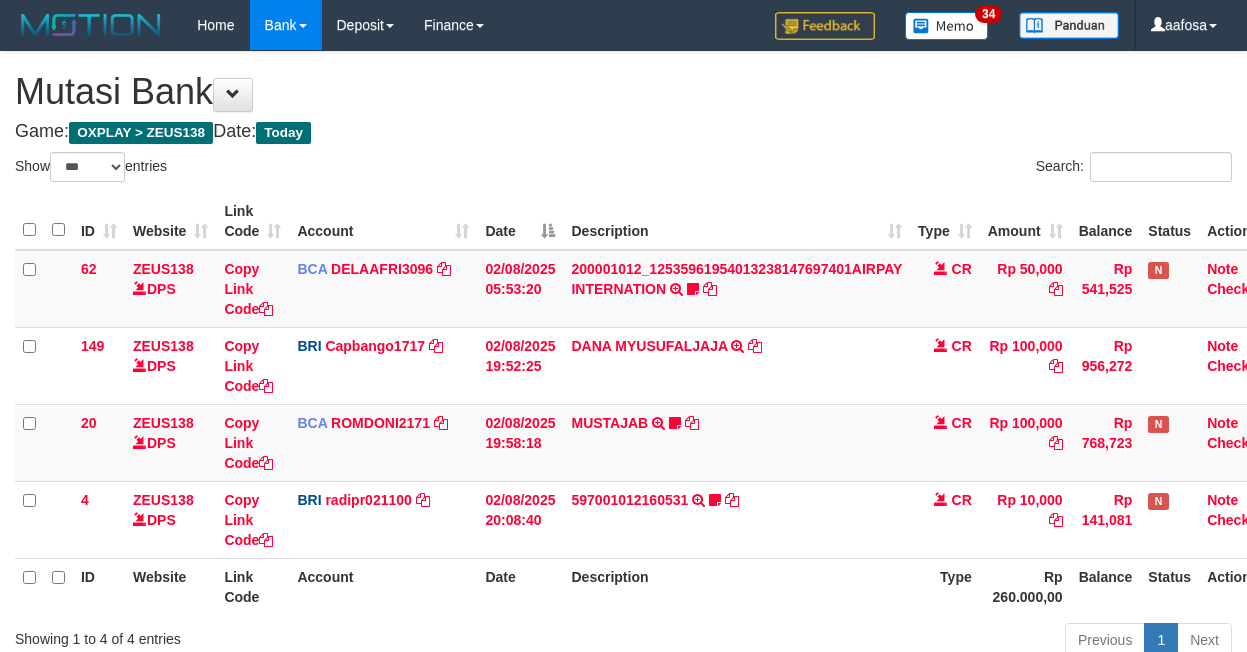 scroll, scrollTop: 157, scrollLeft: 0, axis: vertical 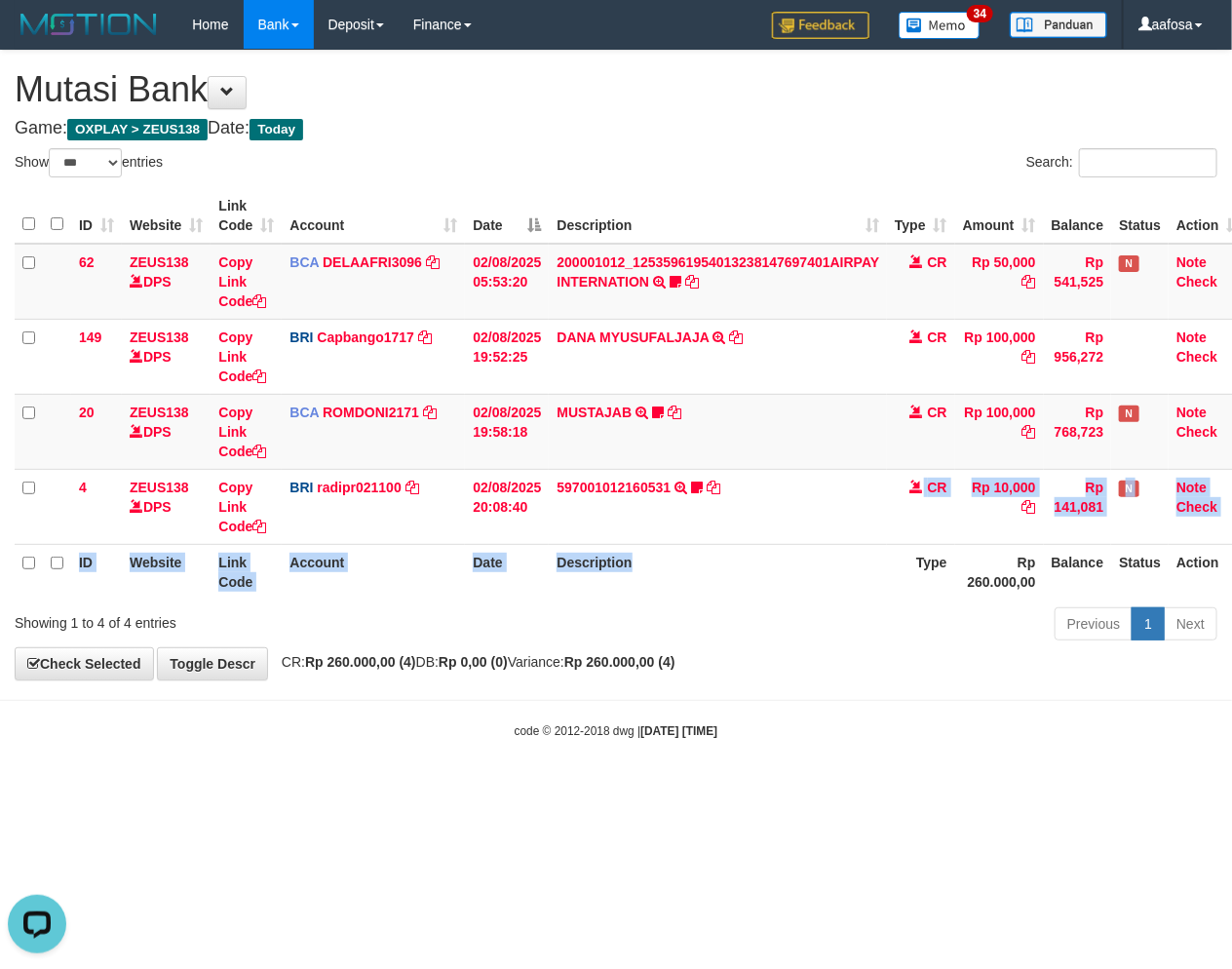 drag, startPoint x: 829, startPoint y: 536, endPoint x: 831, endPoint y: 546, distance: 10.198039 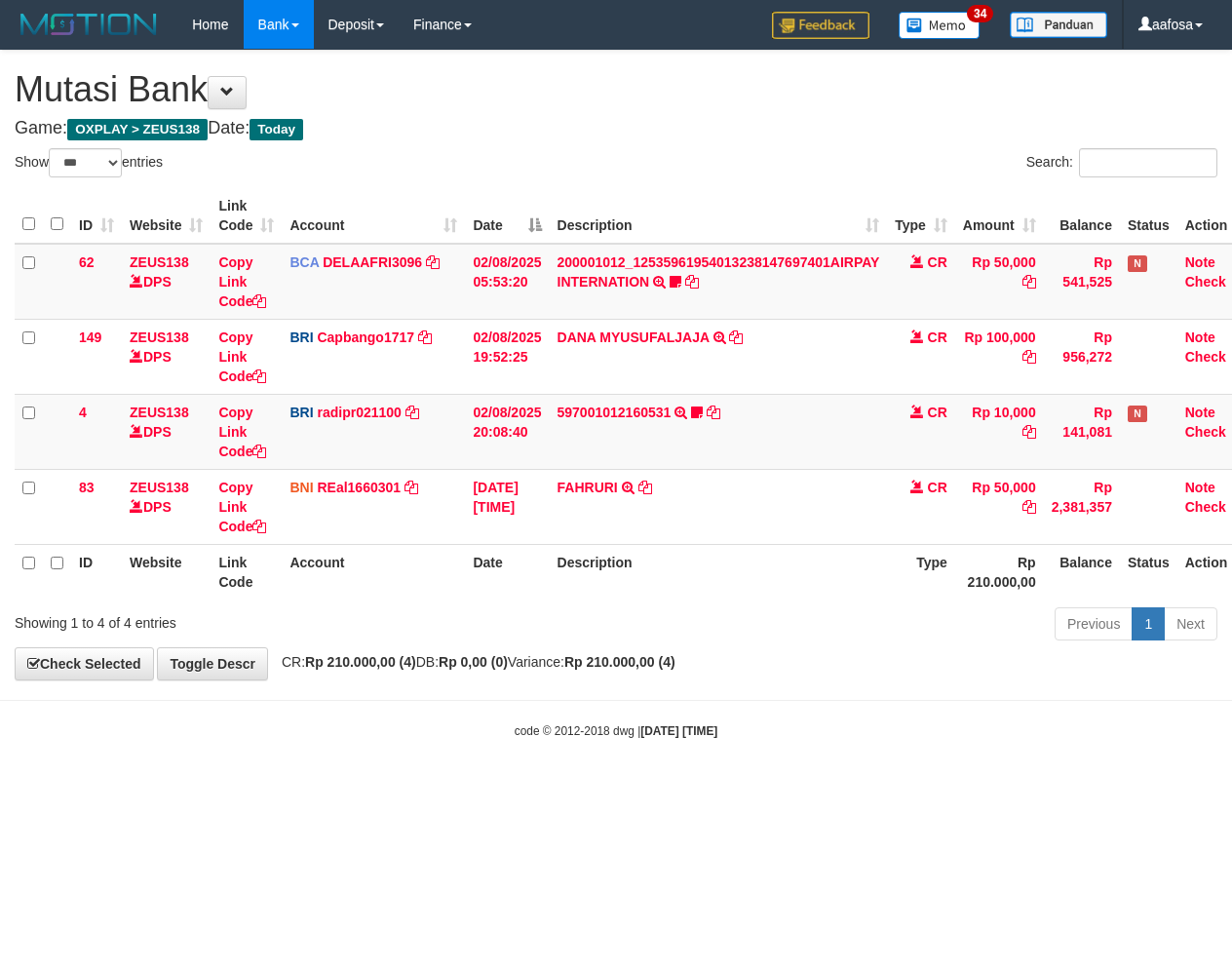 select on "***" 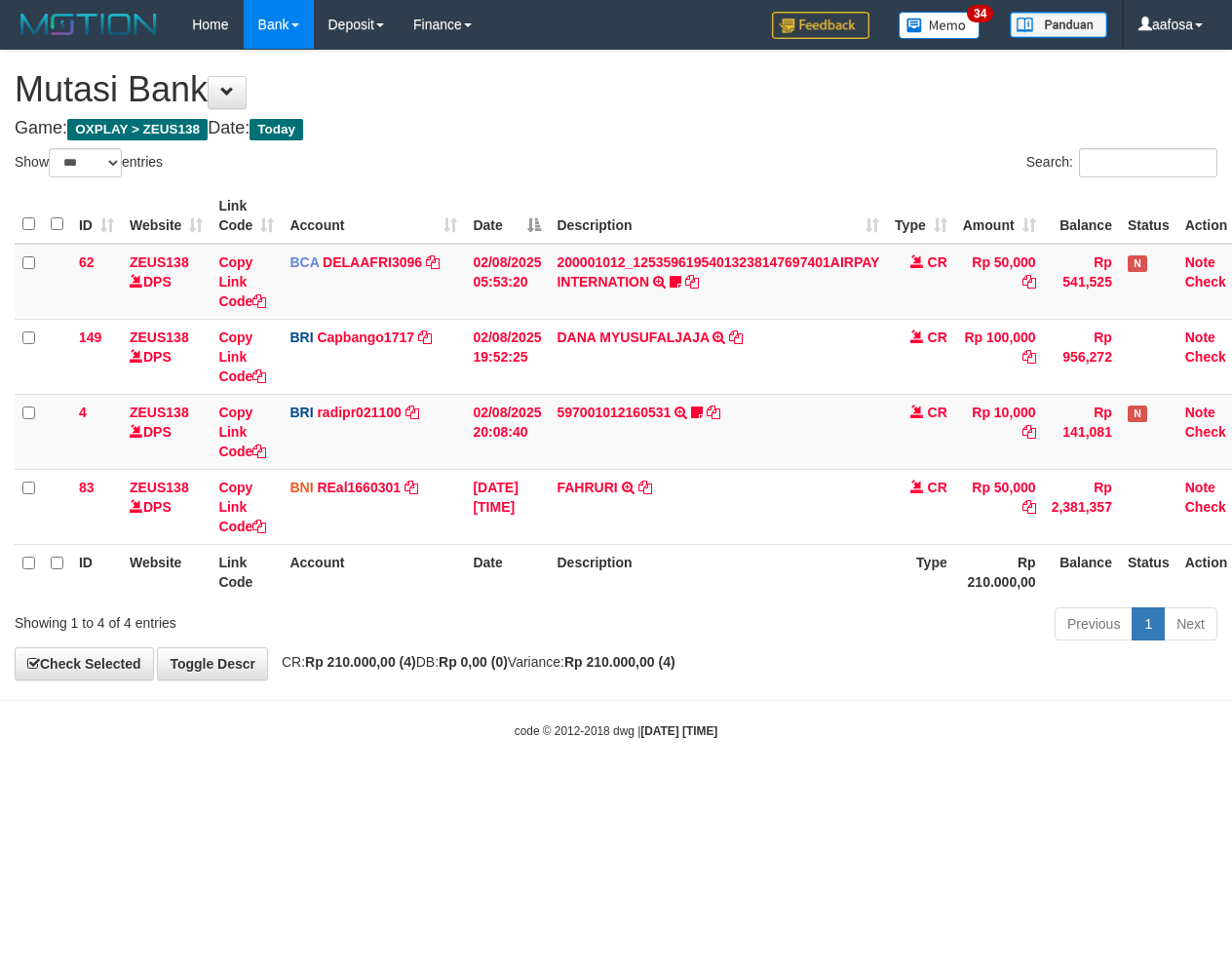 scroll, scrollTop: 0, scrollLeft: 0, axis: both 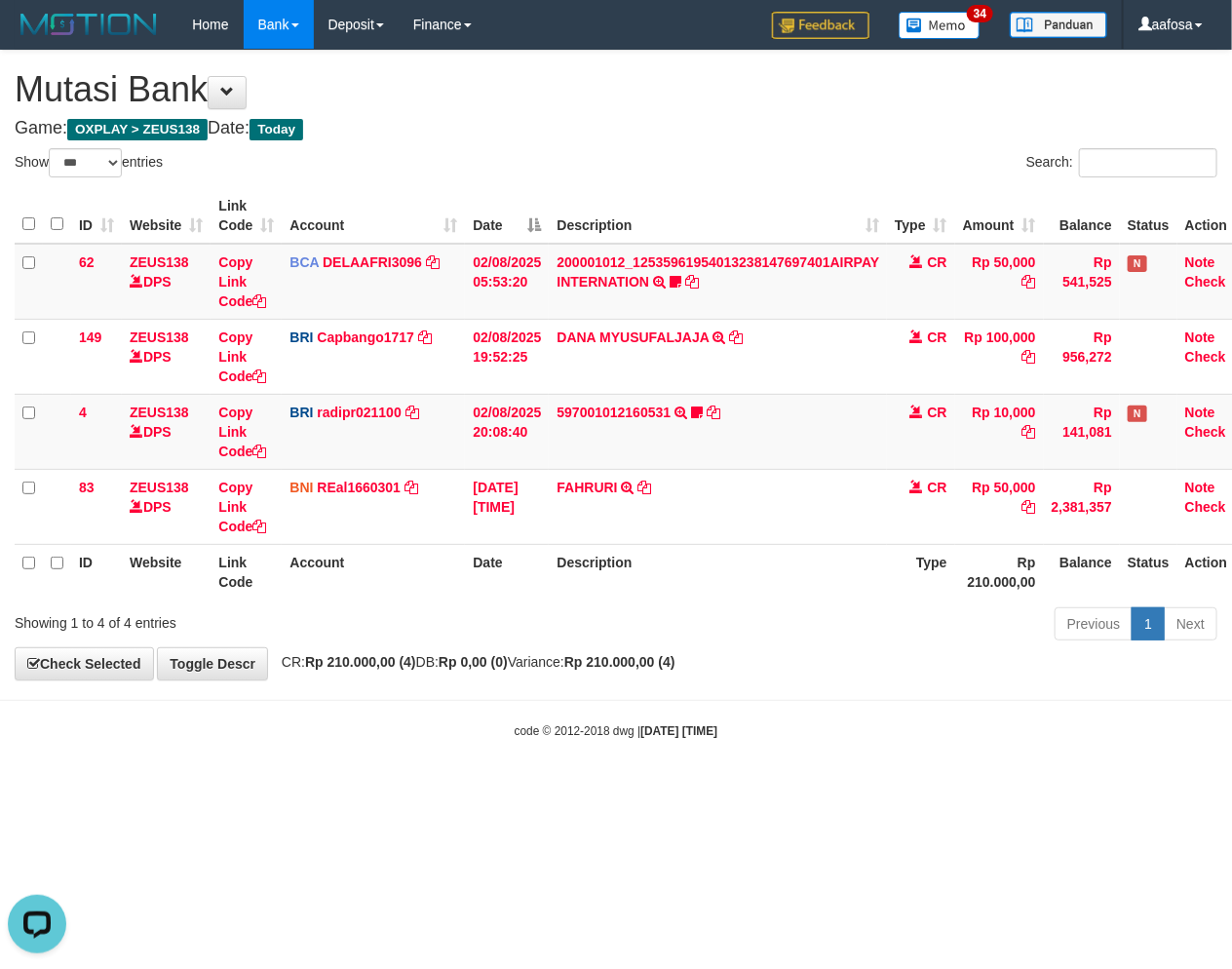 drag, startPoint x: 757, startPoint y: 549, endPoint x: 762, endPoint y: 586, distance: 37.336309 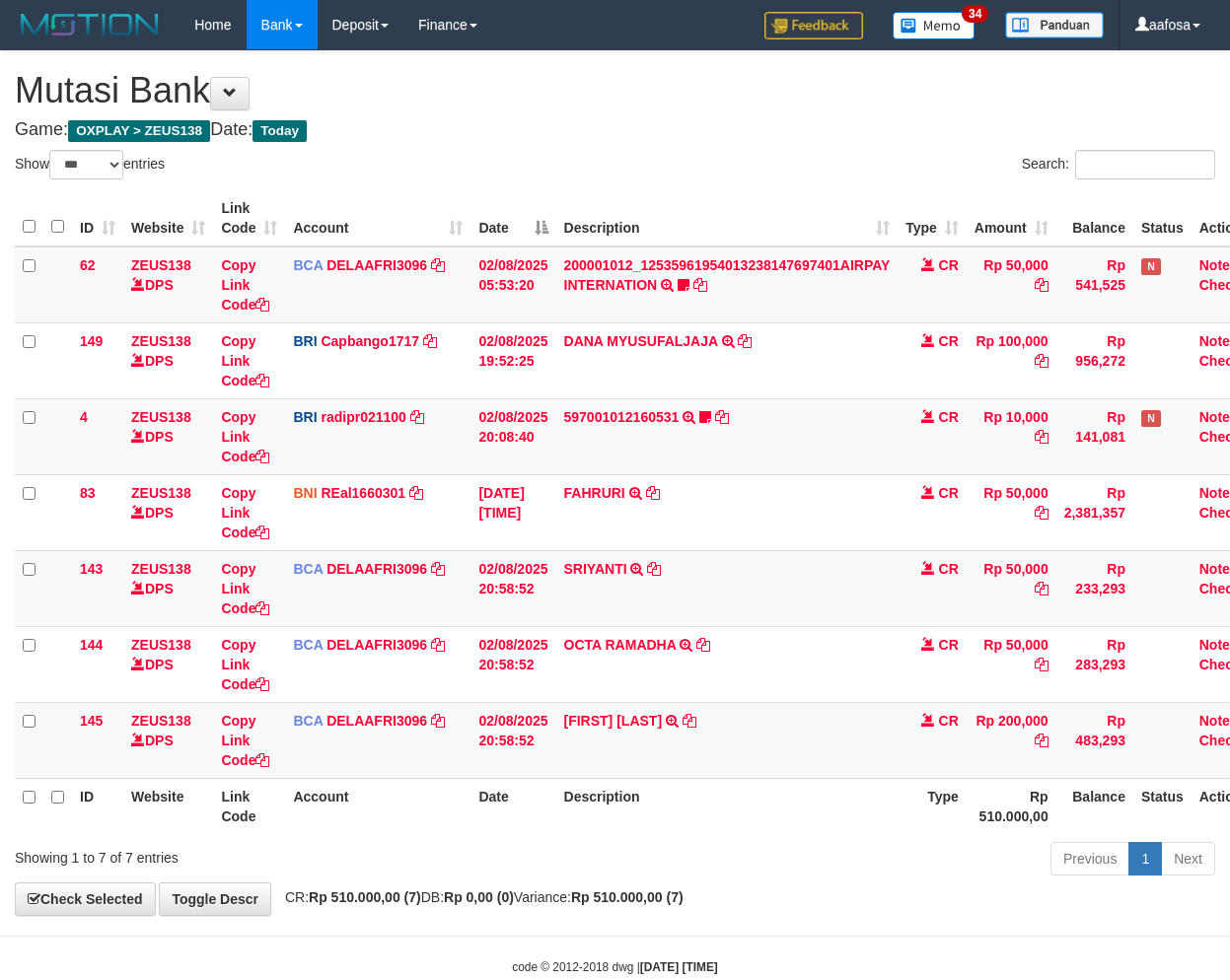 select on "***" 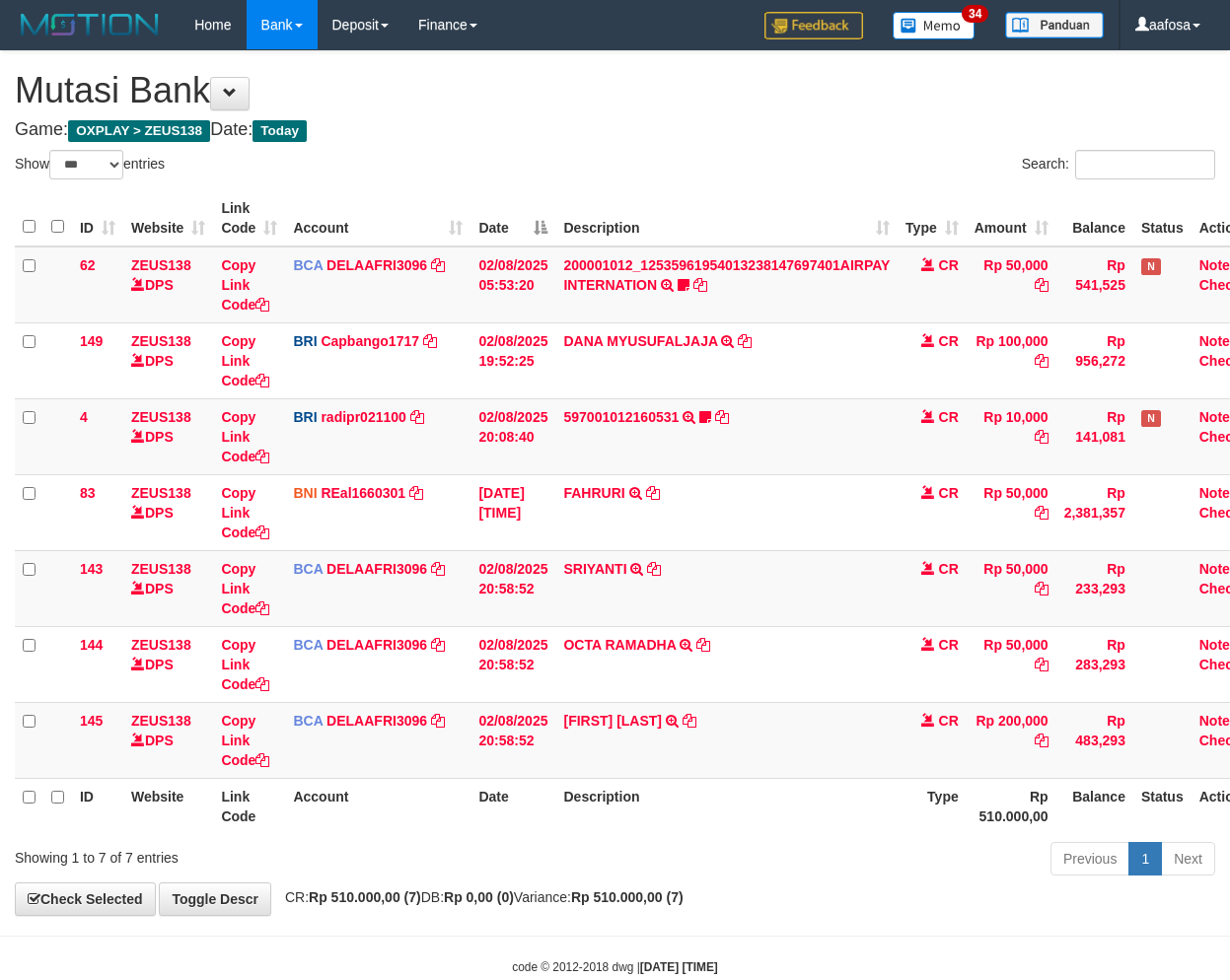 scroll, scrollTop: 0, scrollLeft: 0, axis: both 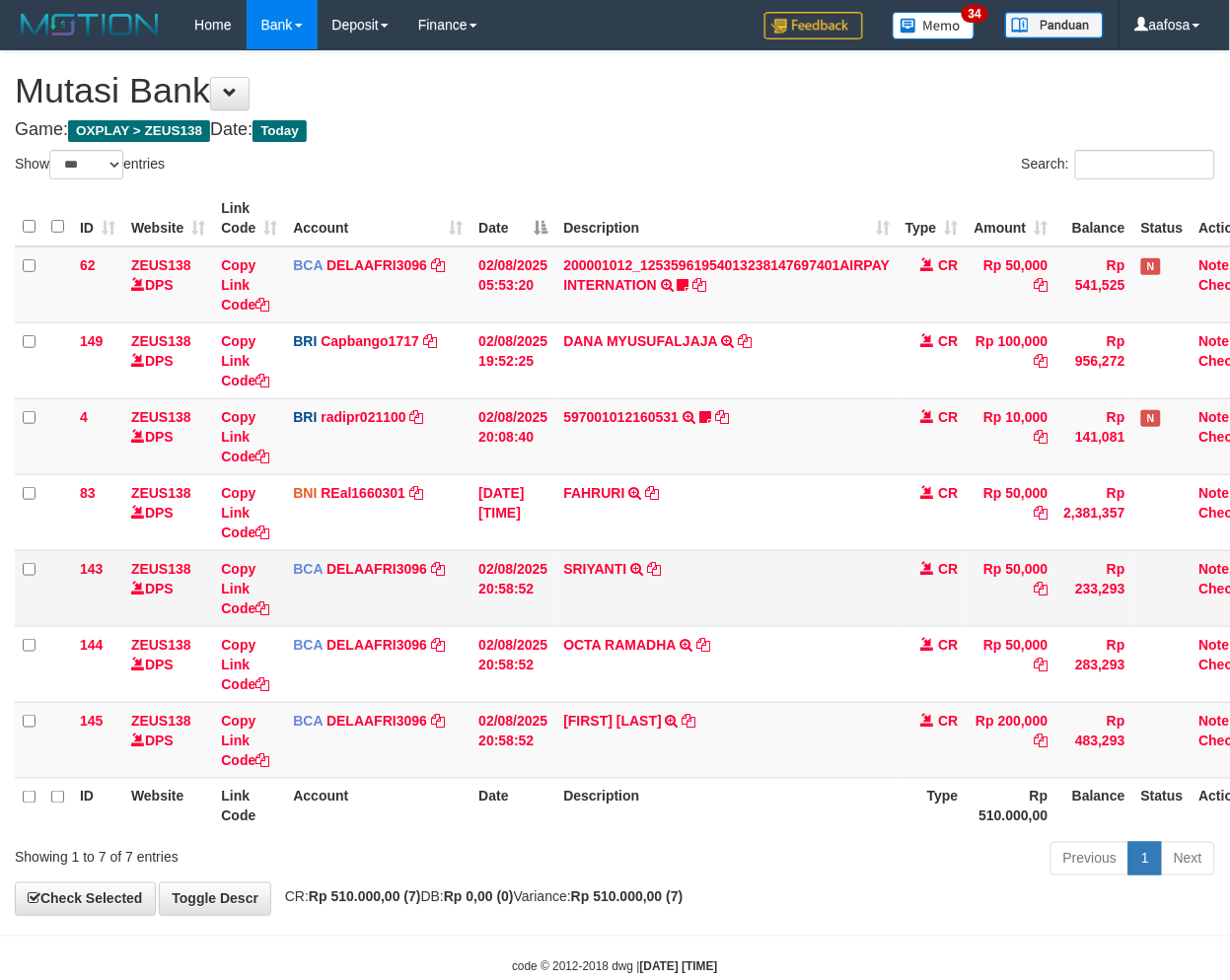 drag, startPoint x: 781, startPoint y: 560, endPoint x: 812, endPoint y: 559, distance: 31.016125 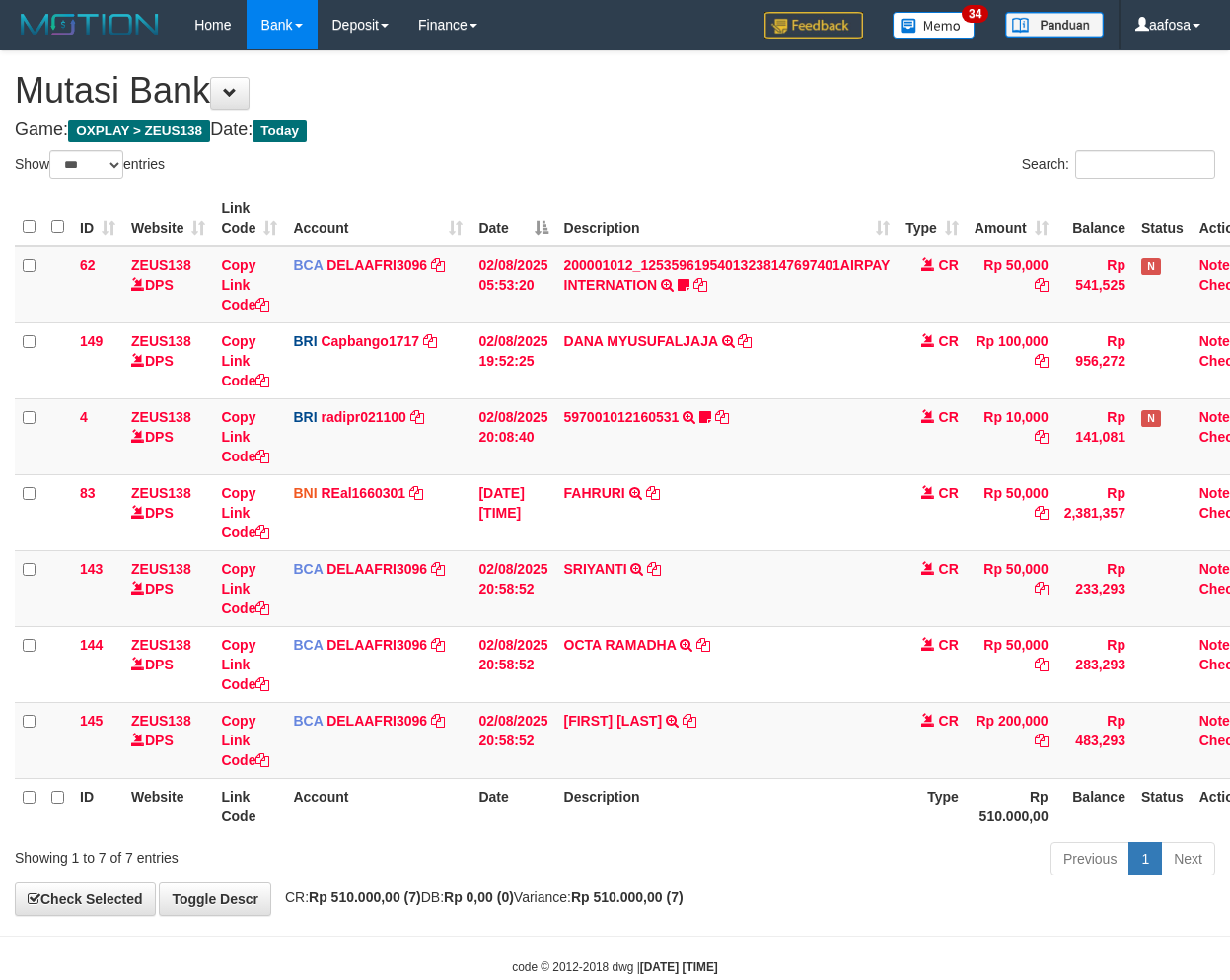 select on "***" 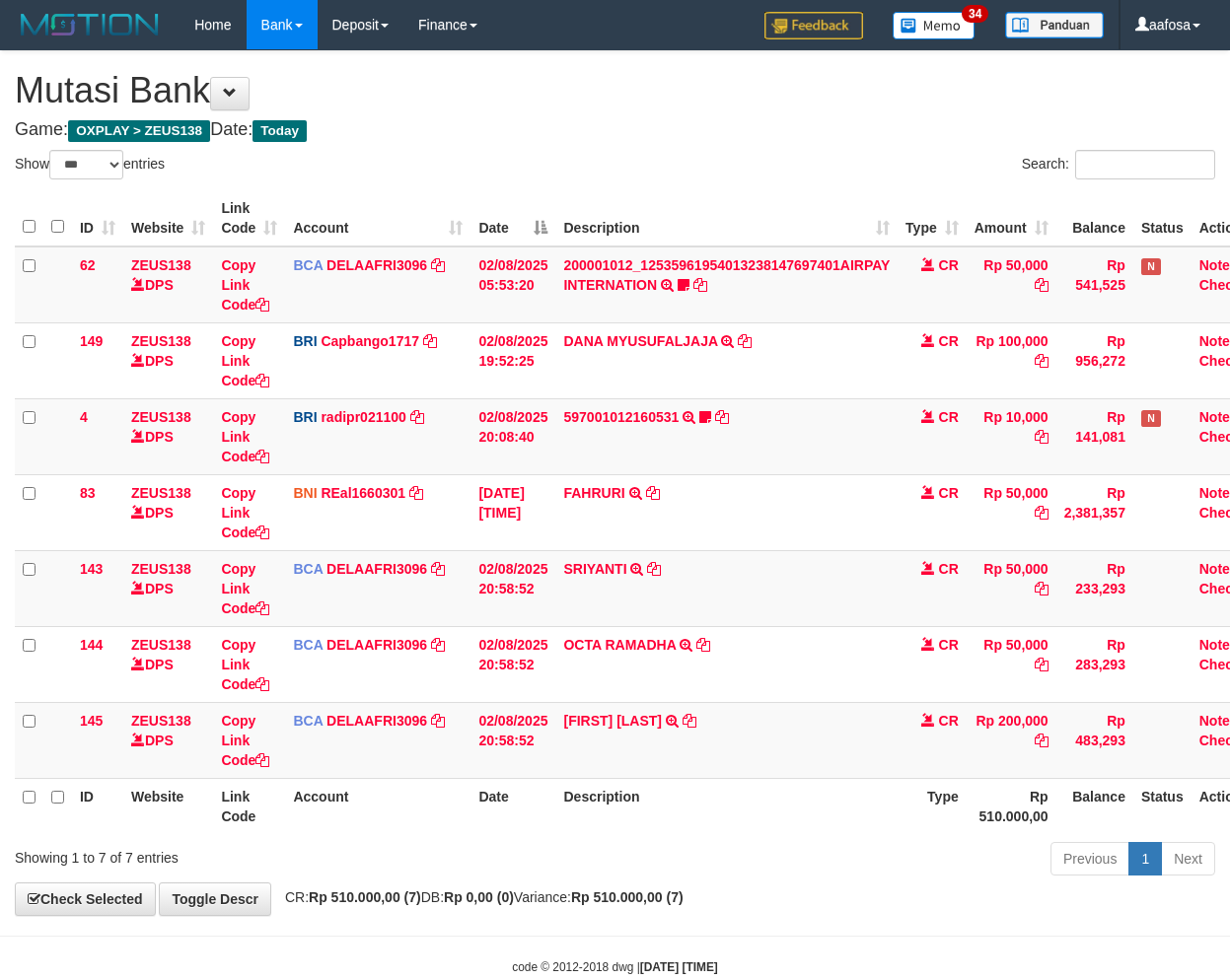 scroll, scrollTop: 0, scrollLeft: 0, axis: both 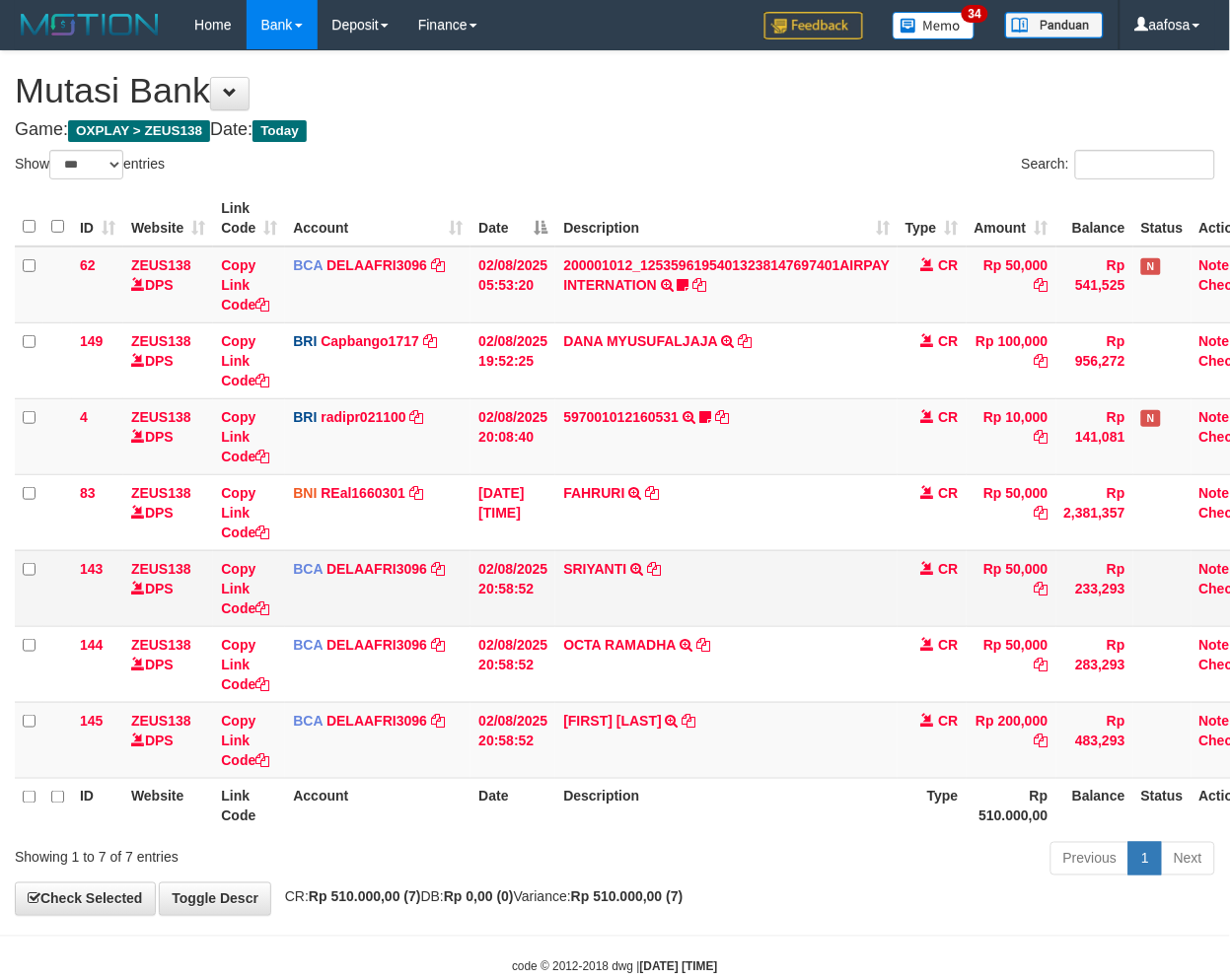 click on "SRIYANTI         TRSF E-BANKING CR 0208/FTSCY/WS95051
50000.002025080239783954 TRFDN-SRIYANTI ESPAY DEBIT INDONE" at bounding box center [726, 588] 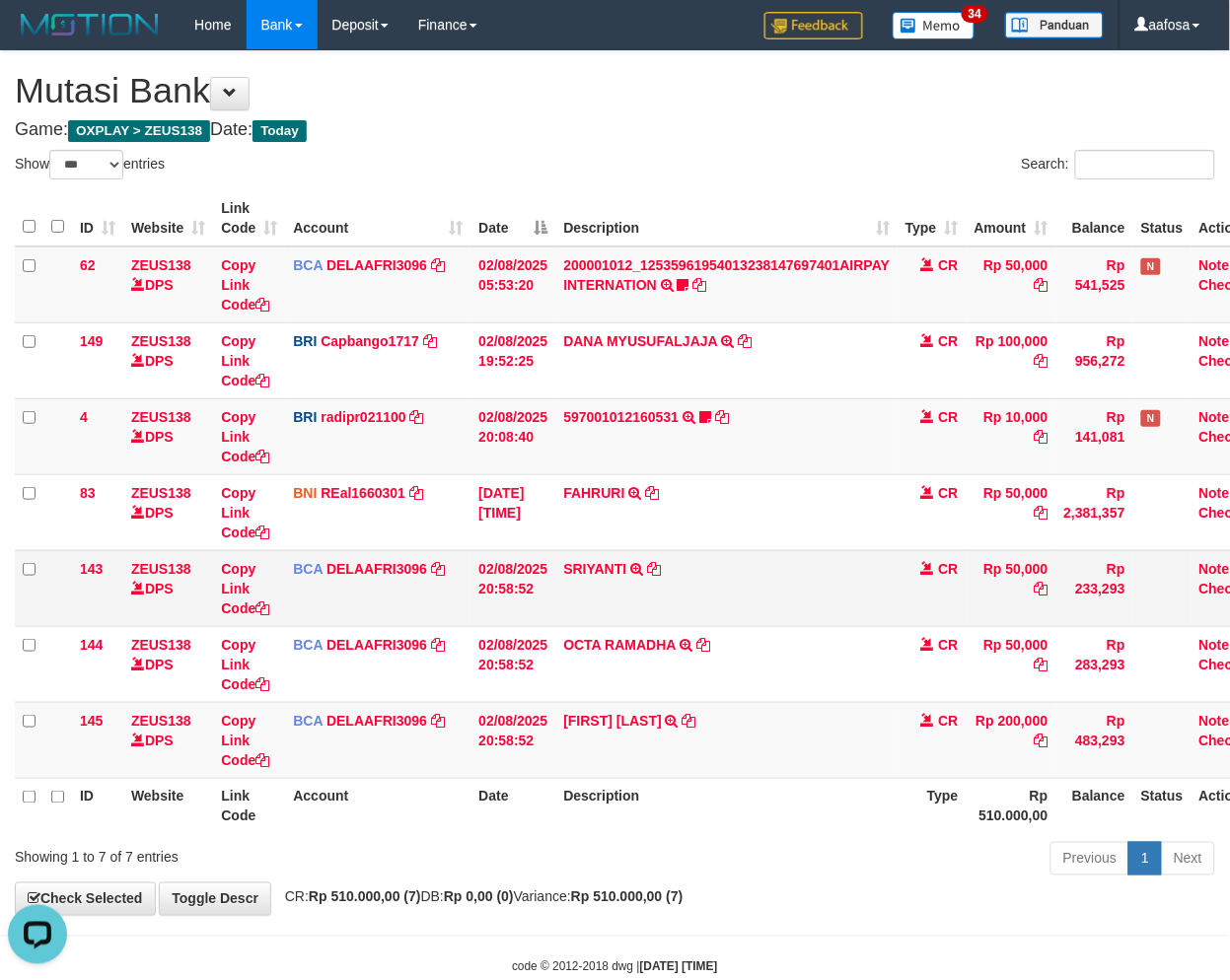 scroll, scrollTop: 0, scrollLeft: 0, axis: both 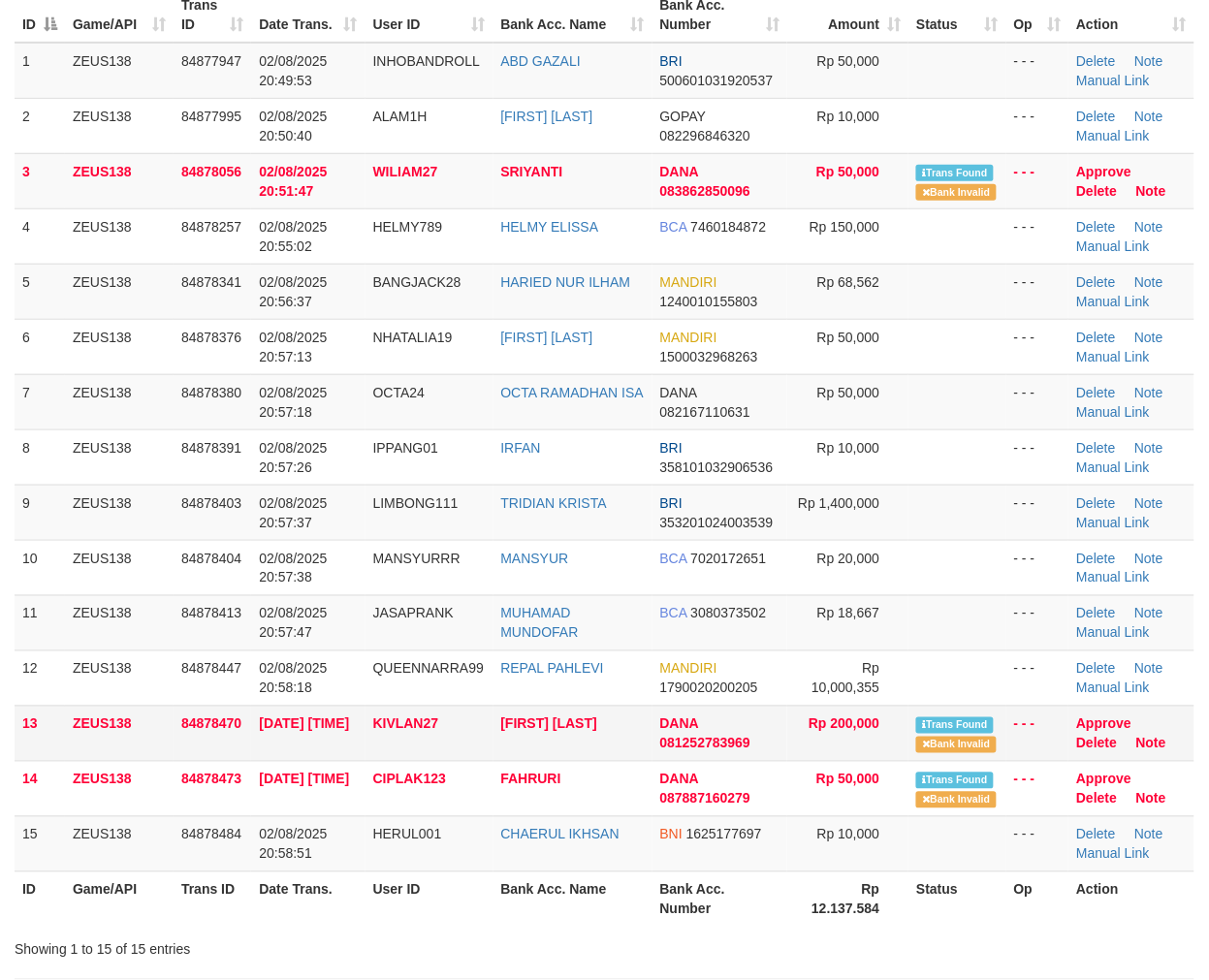 click on "[FIRST] [LAST]" at bounding box center [573, 733] 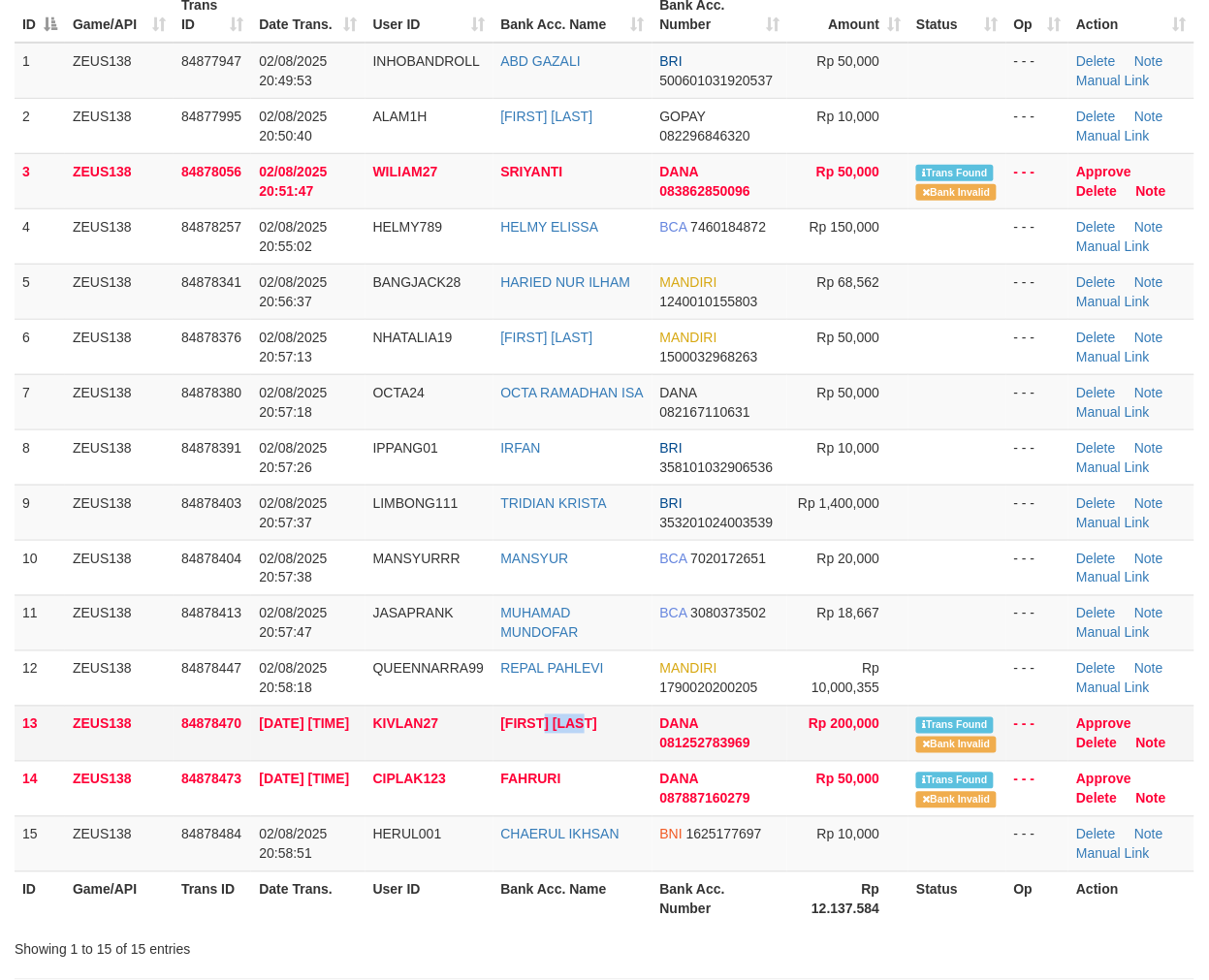 click on "AGUNG WIDODO" at bounding box center [573, 733] 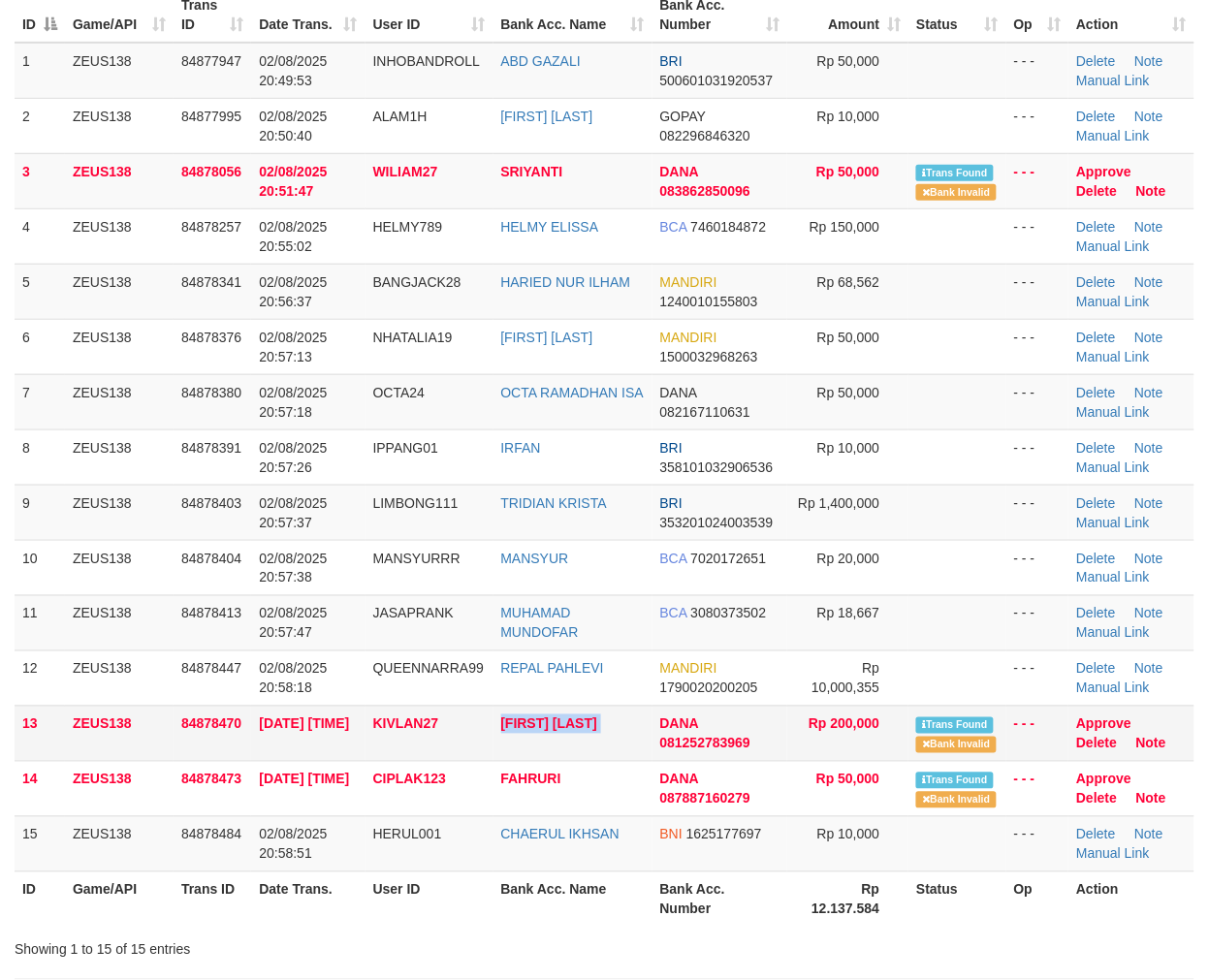 click on "AGUNG WIDODO" at bounding box center [573, 733] 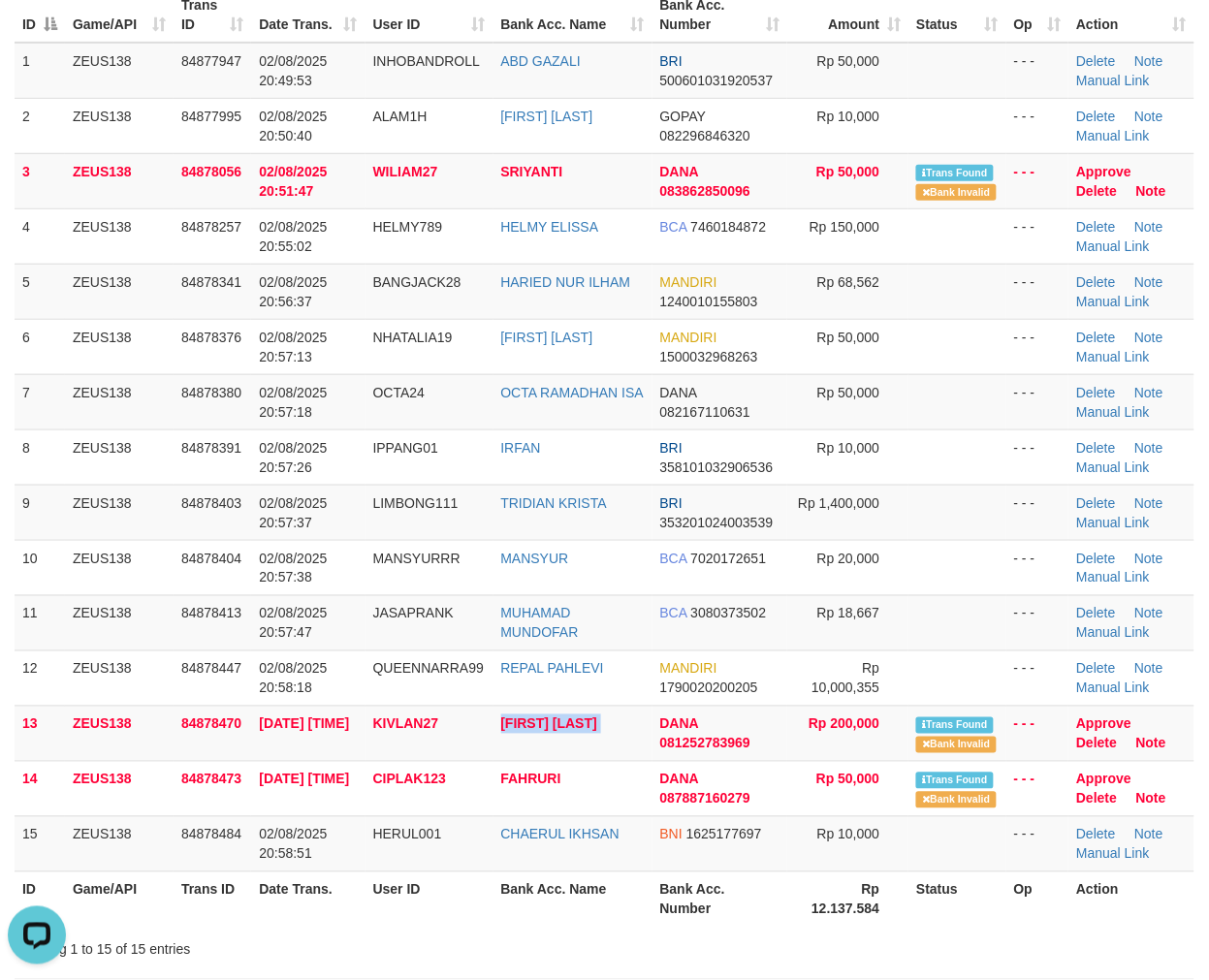 scroll, scrollTop: 0, scrollLeft: 0, axis: both 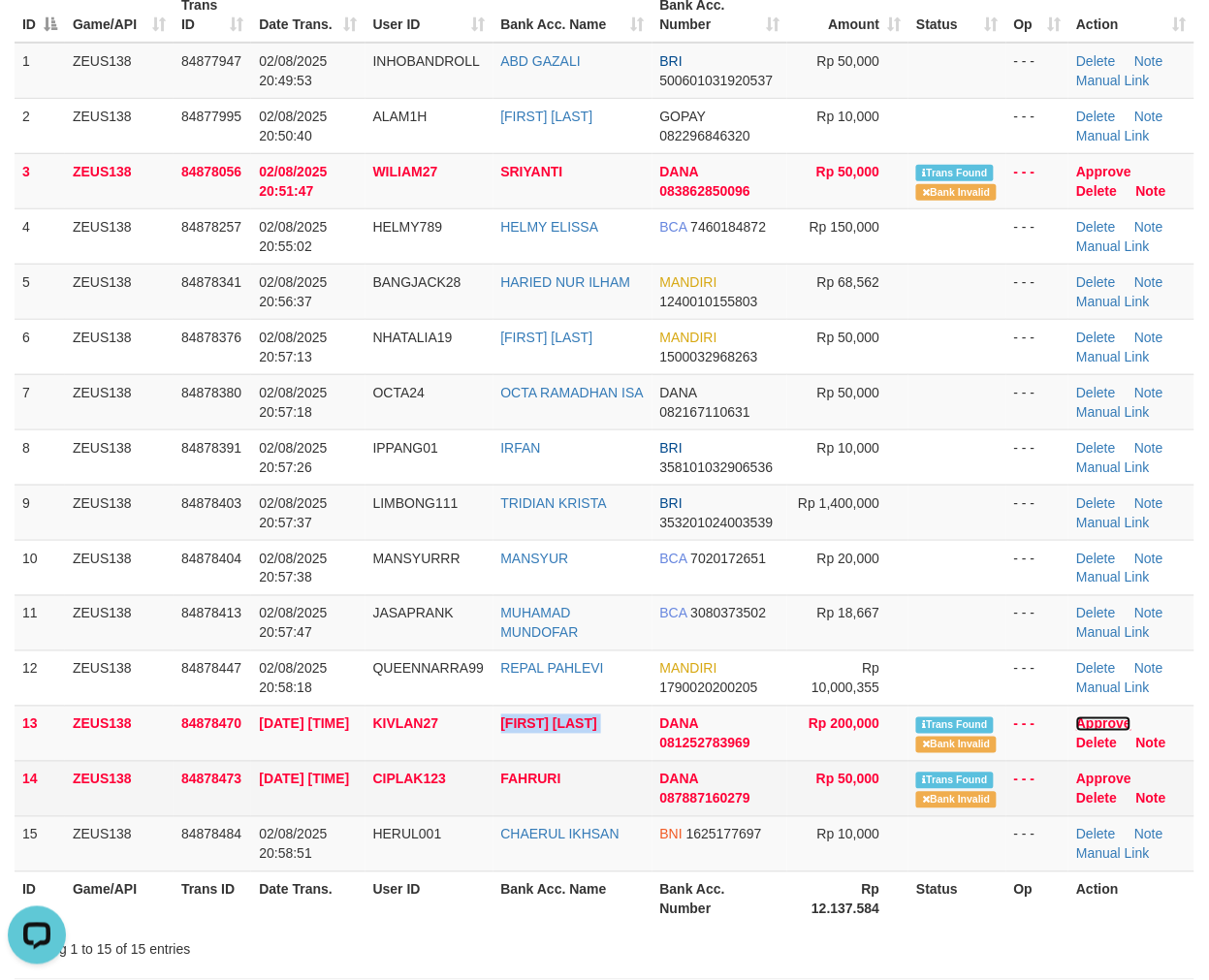 click on "Approve" at bounding box center (1103, 724) 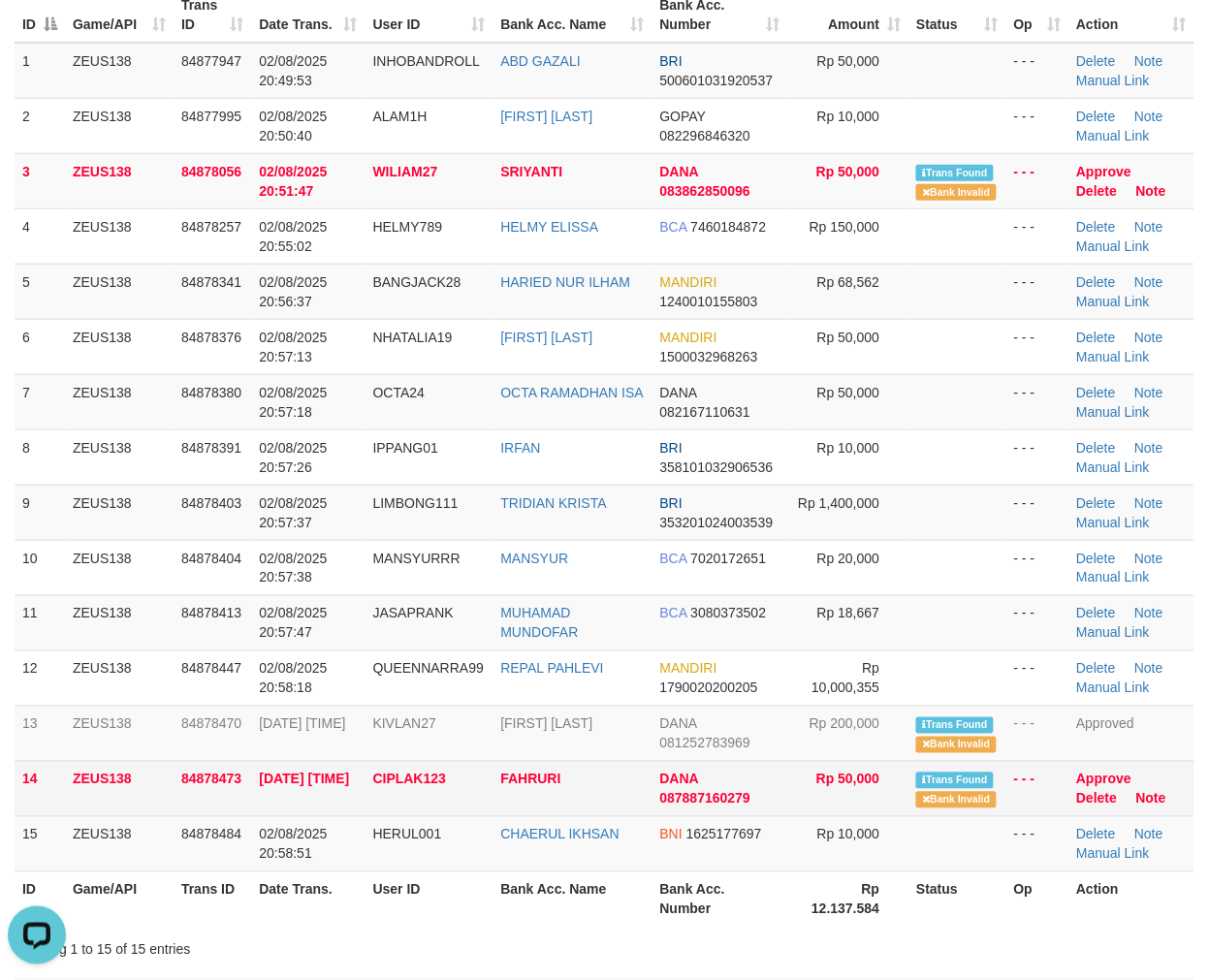click on "FAHRURI" at bounding box center [573, 788] 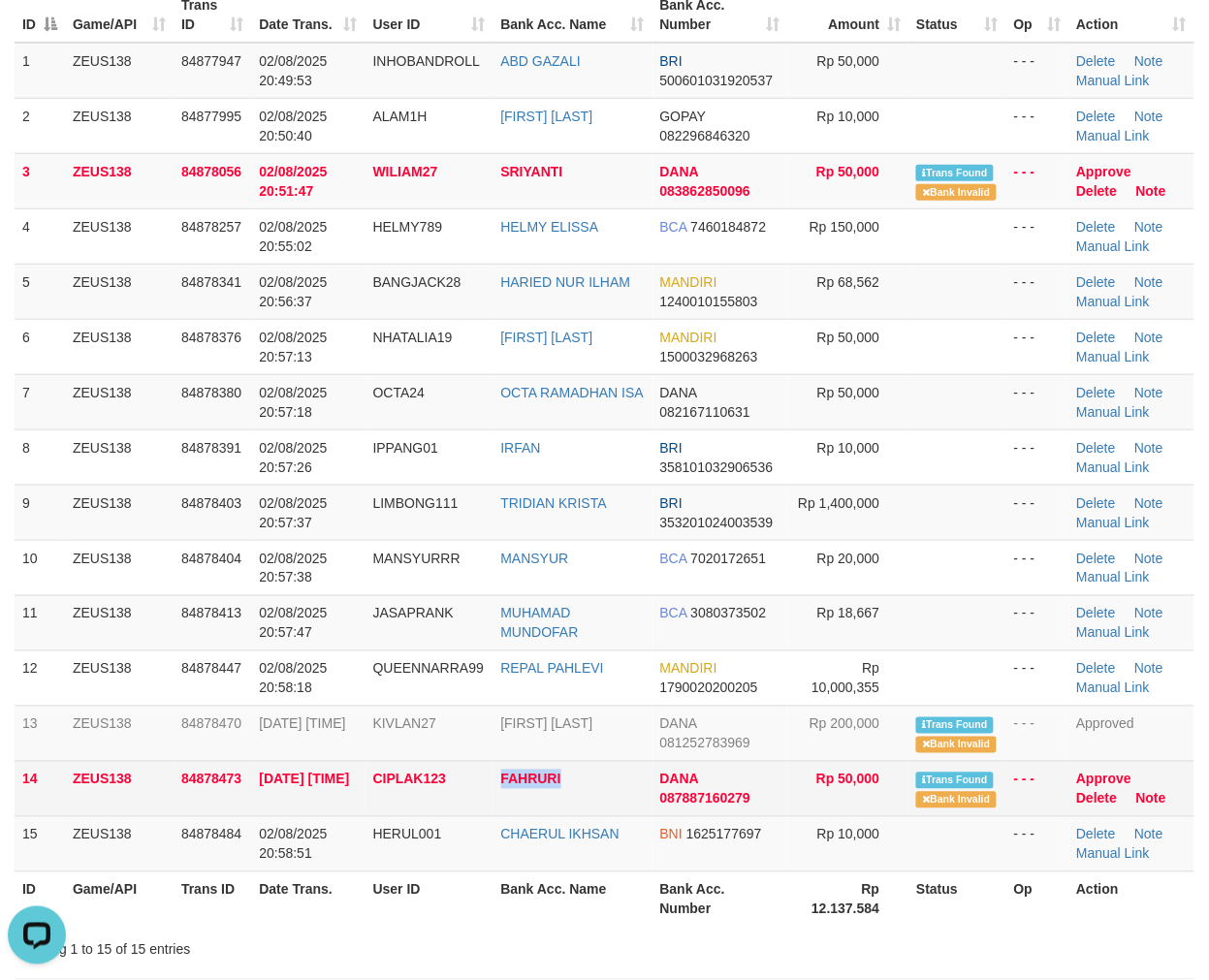 click on "FAHRURI" at bounding box center (573, 788) 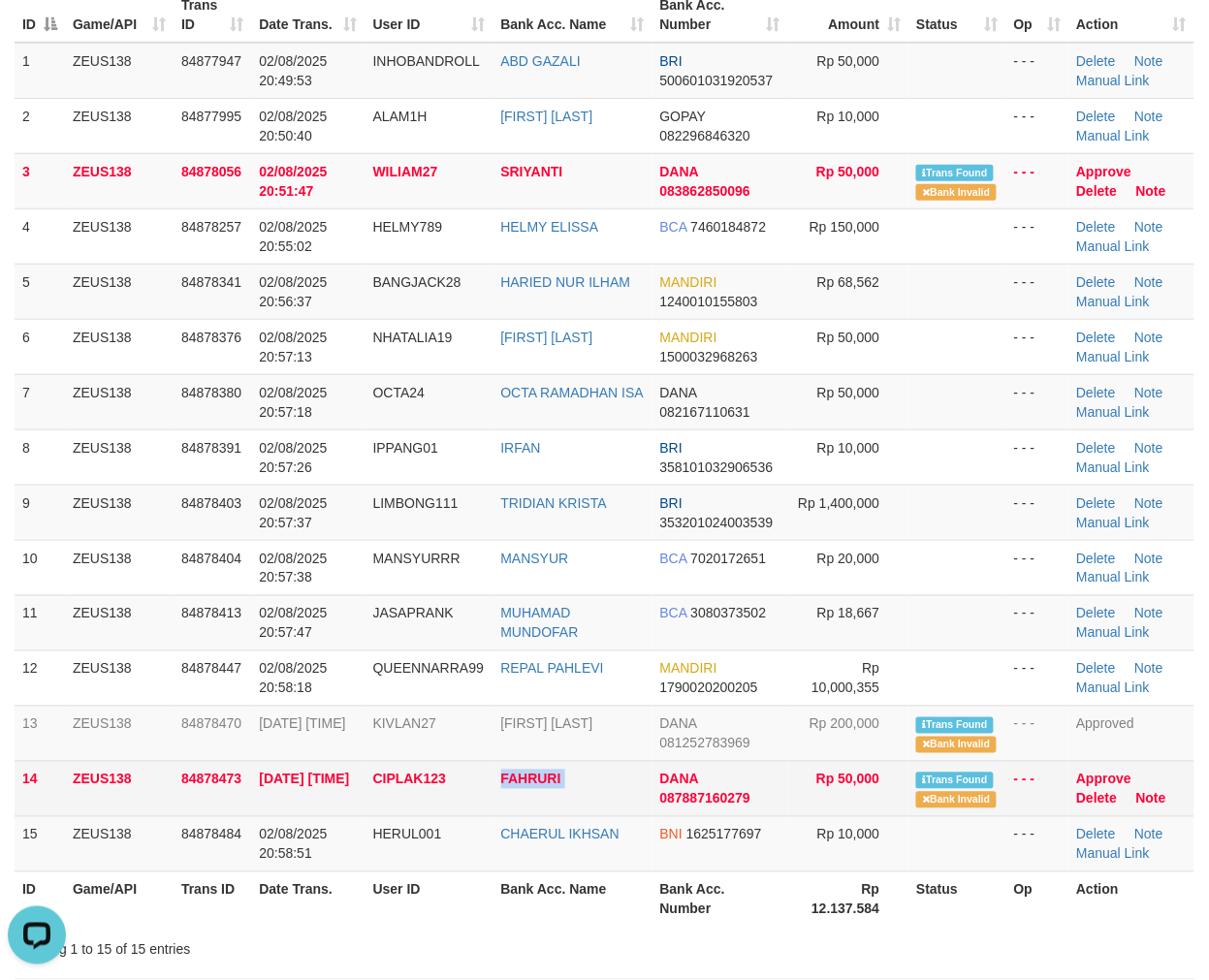 copy on "FAHRURI" 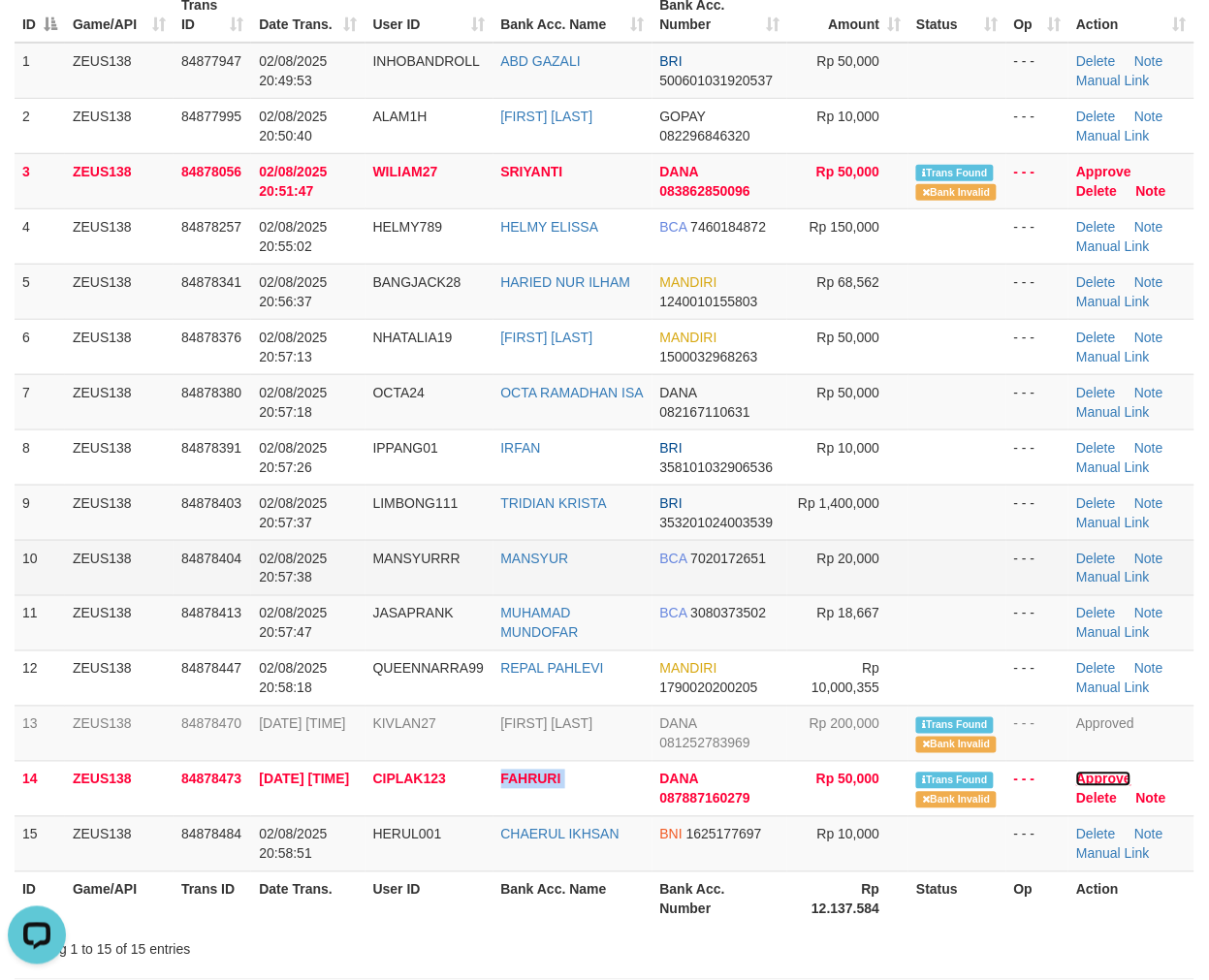 drag, startPoint x: 1117, startPoint y: 771, endPoint x: 971, endPoint y: 554, distance: 261.5435 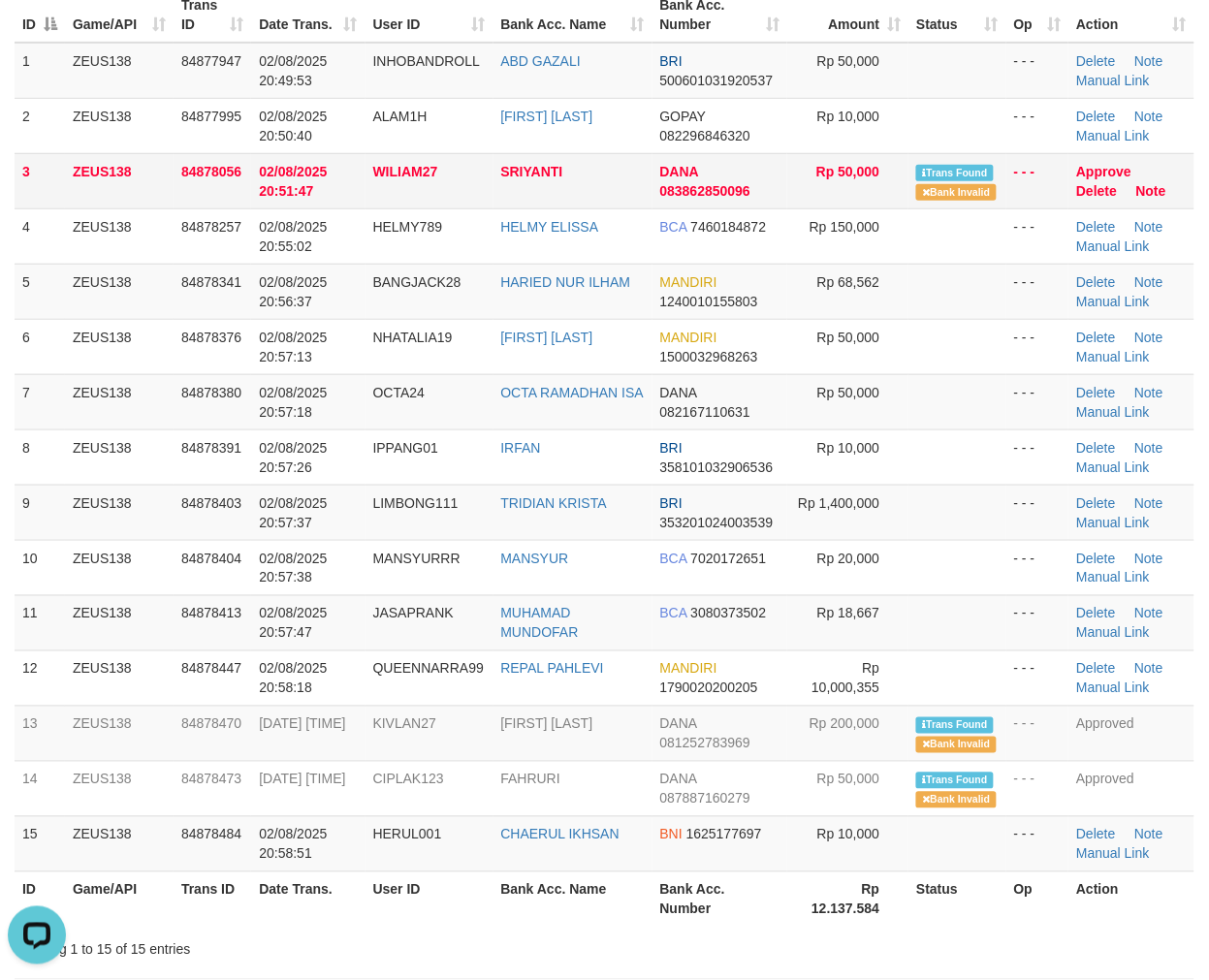 click on "SRIYANTI" at bounding box center [573, 180] 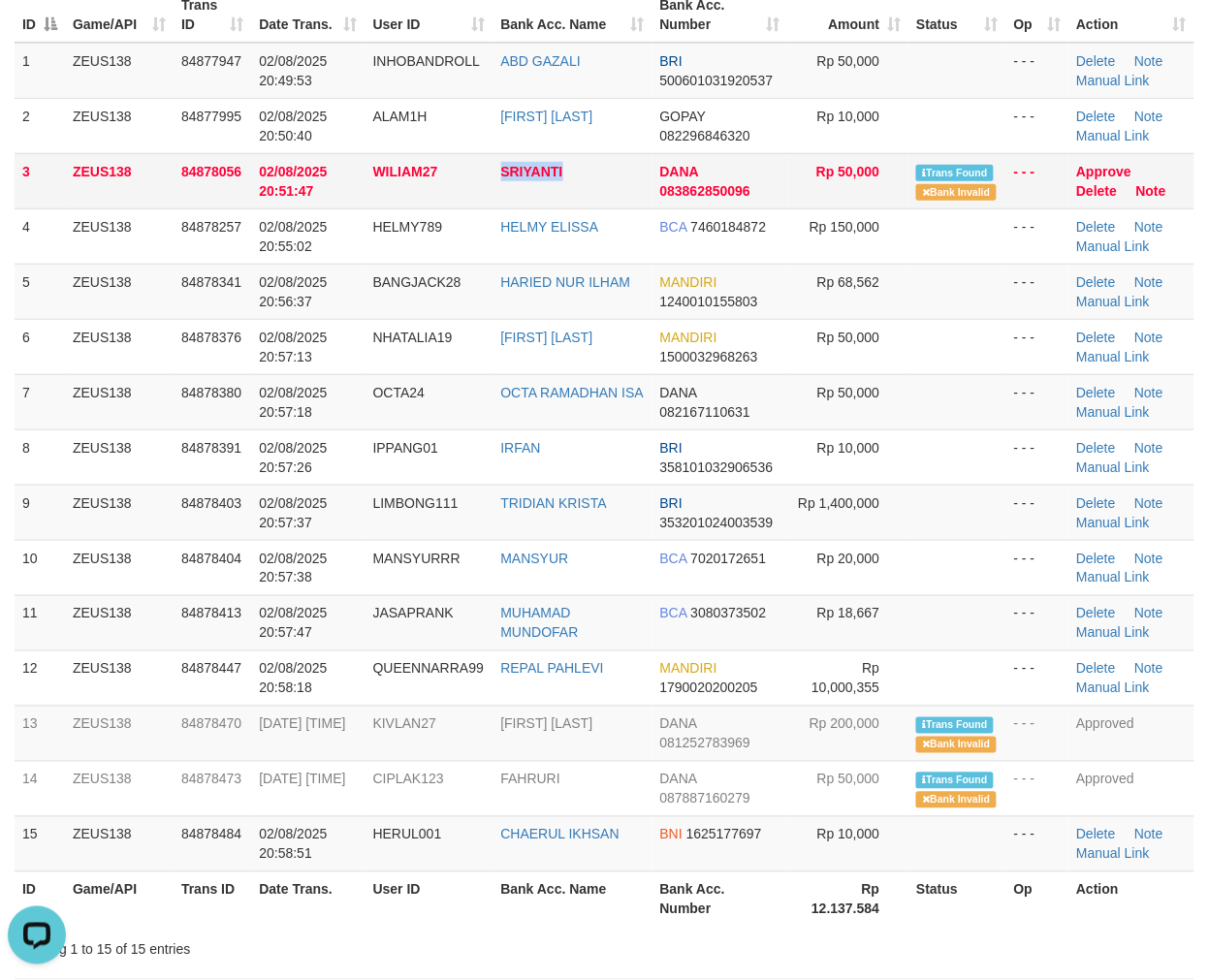 click on "SRIYANTI" at bounding box center (573, 180) 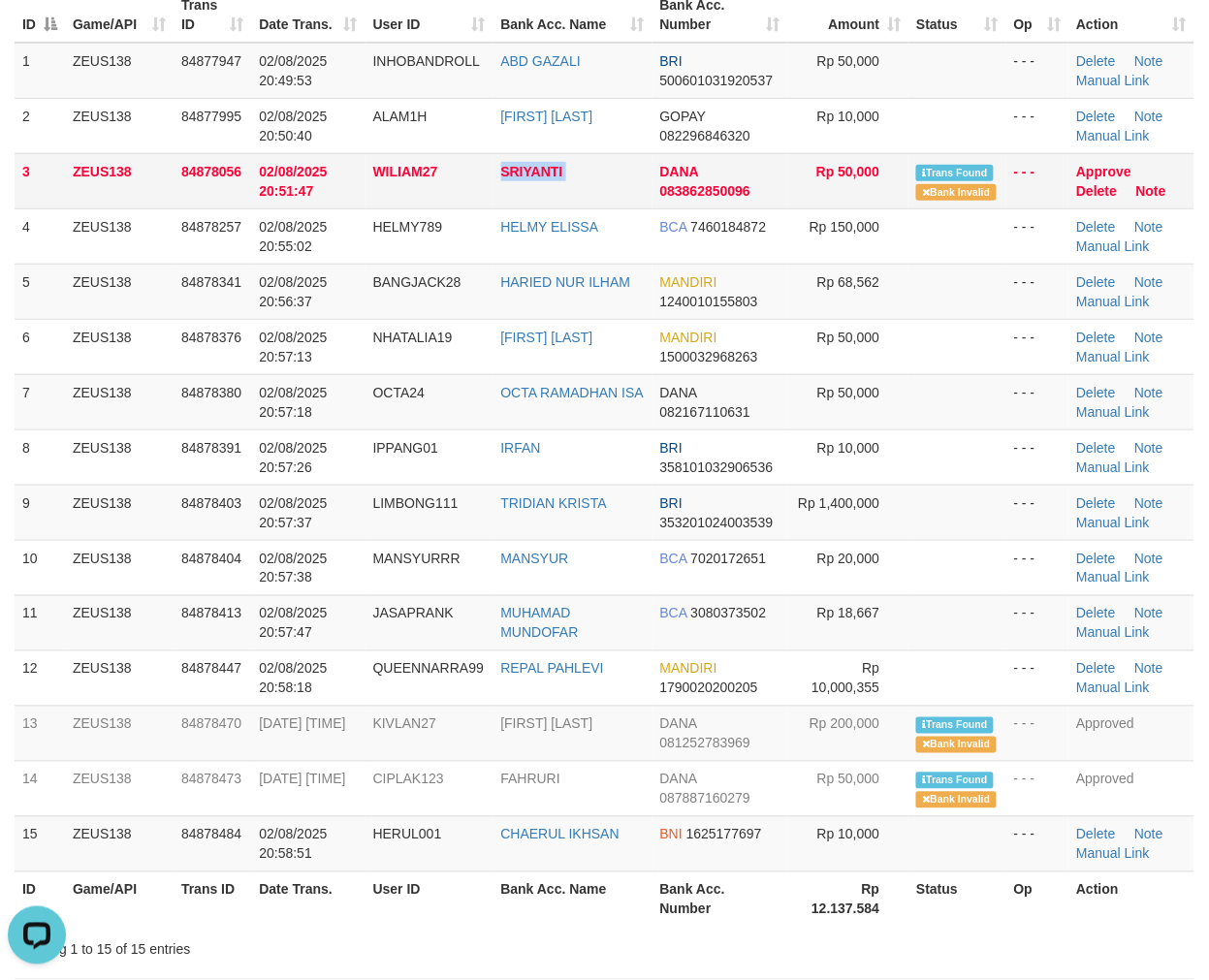 click on "SRIYANTI" at bounding box center [573, 180] 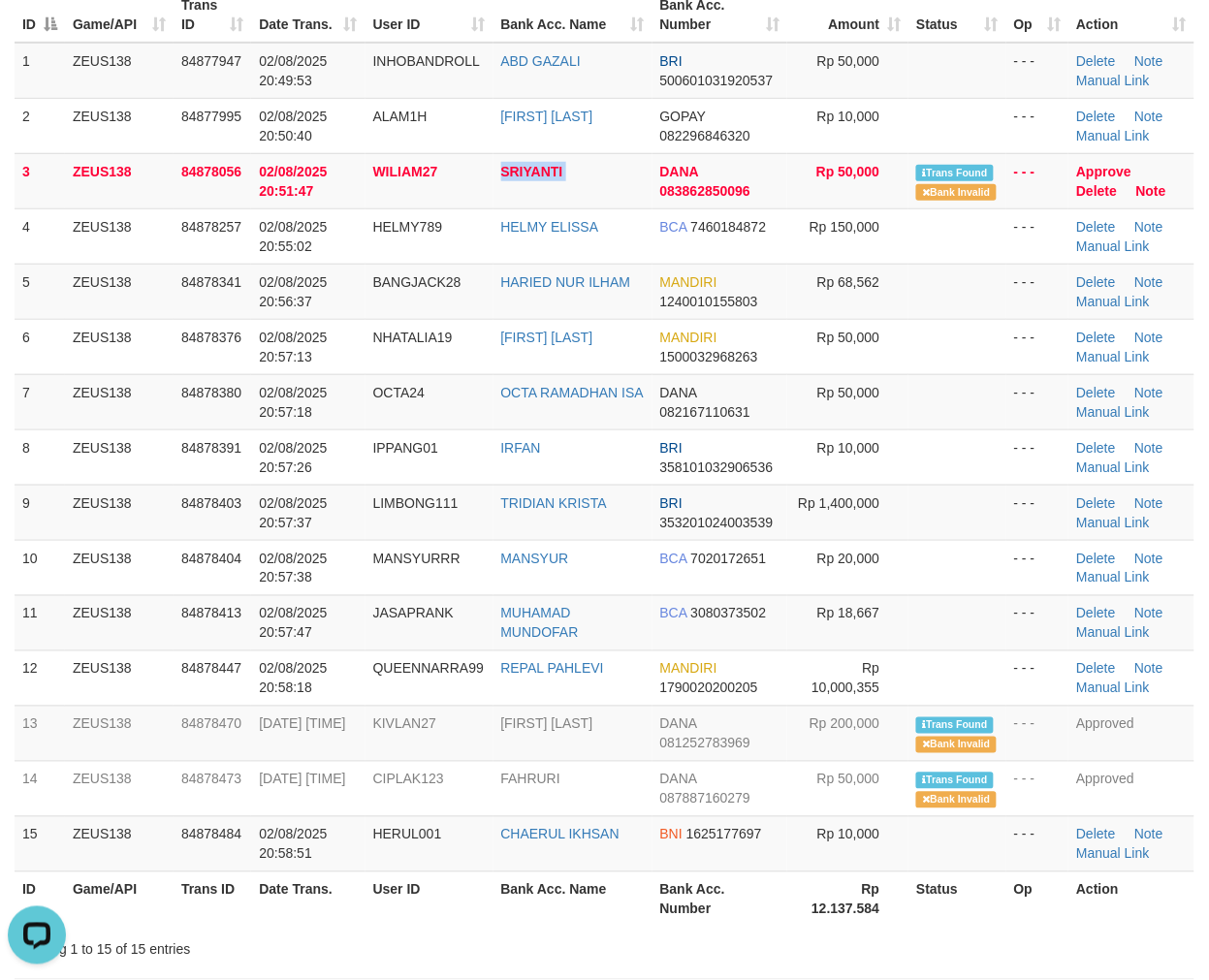 copy on "SRIYANTI" 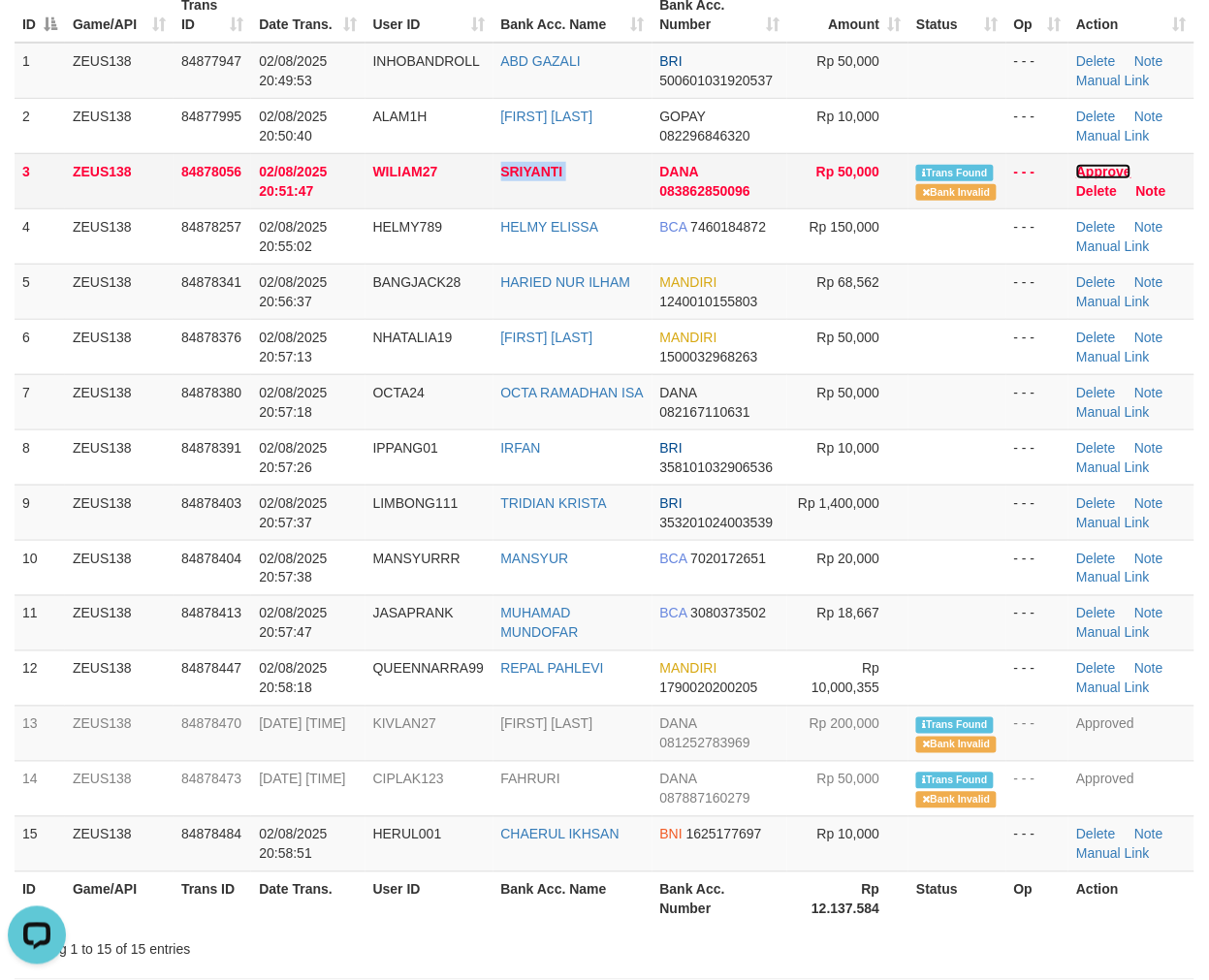 click on "Approve" at bounding box center [1103, 172] 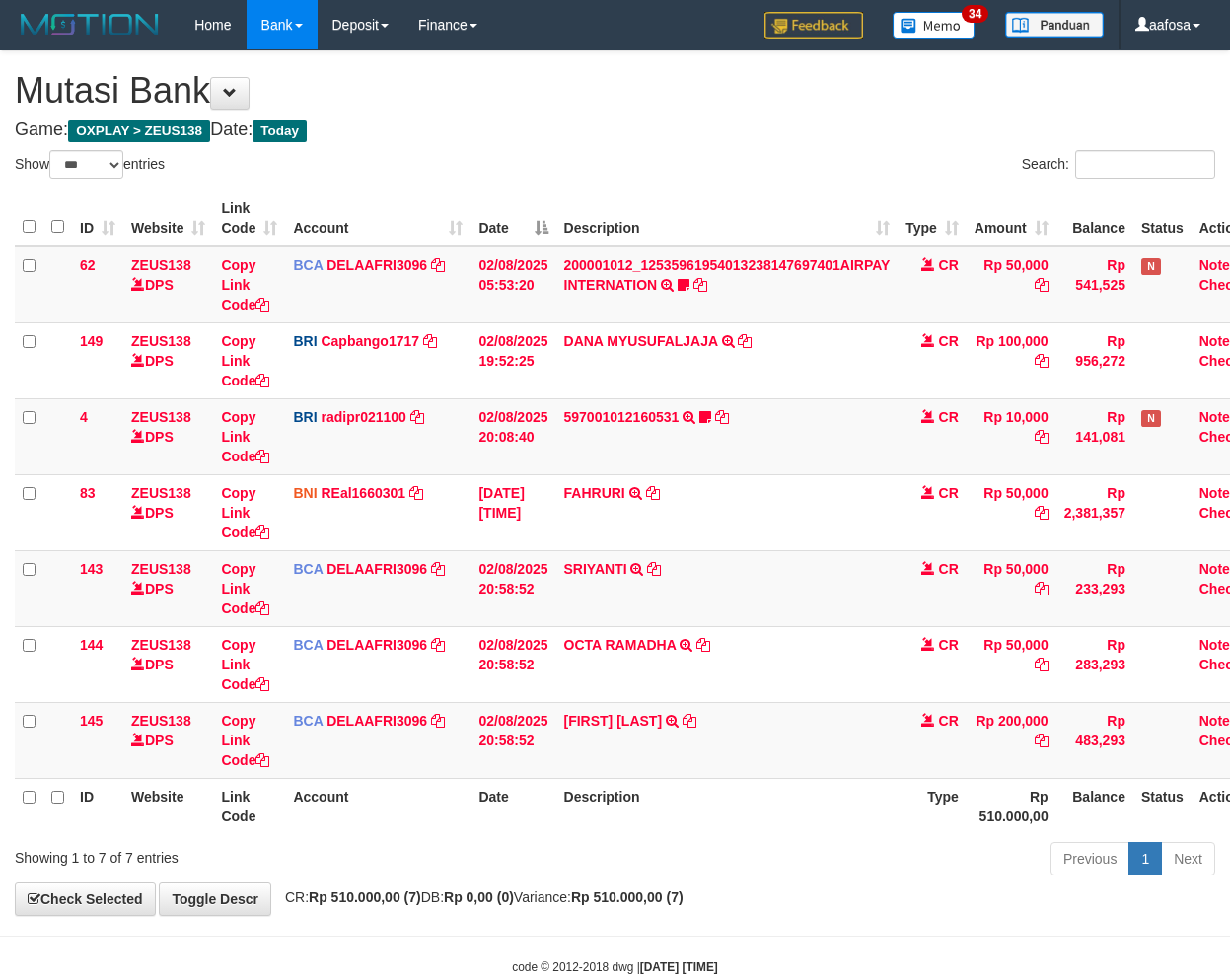 select on "***" 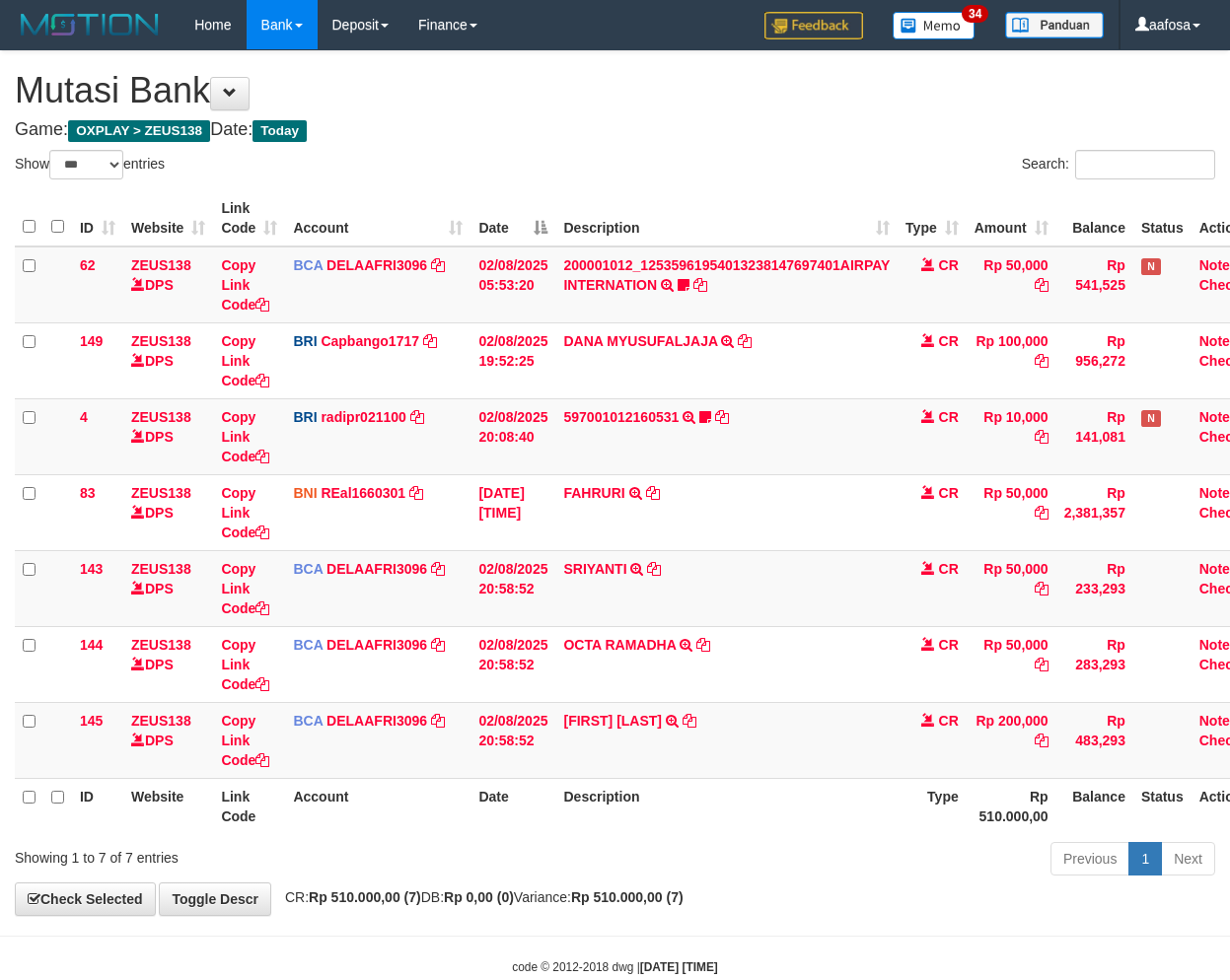 scroll, scrollTop: 0, scrollLeft: 0, axis: both 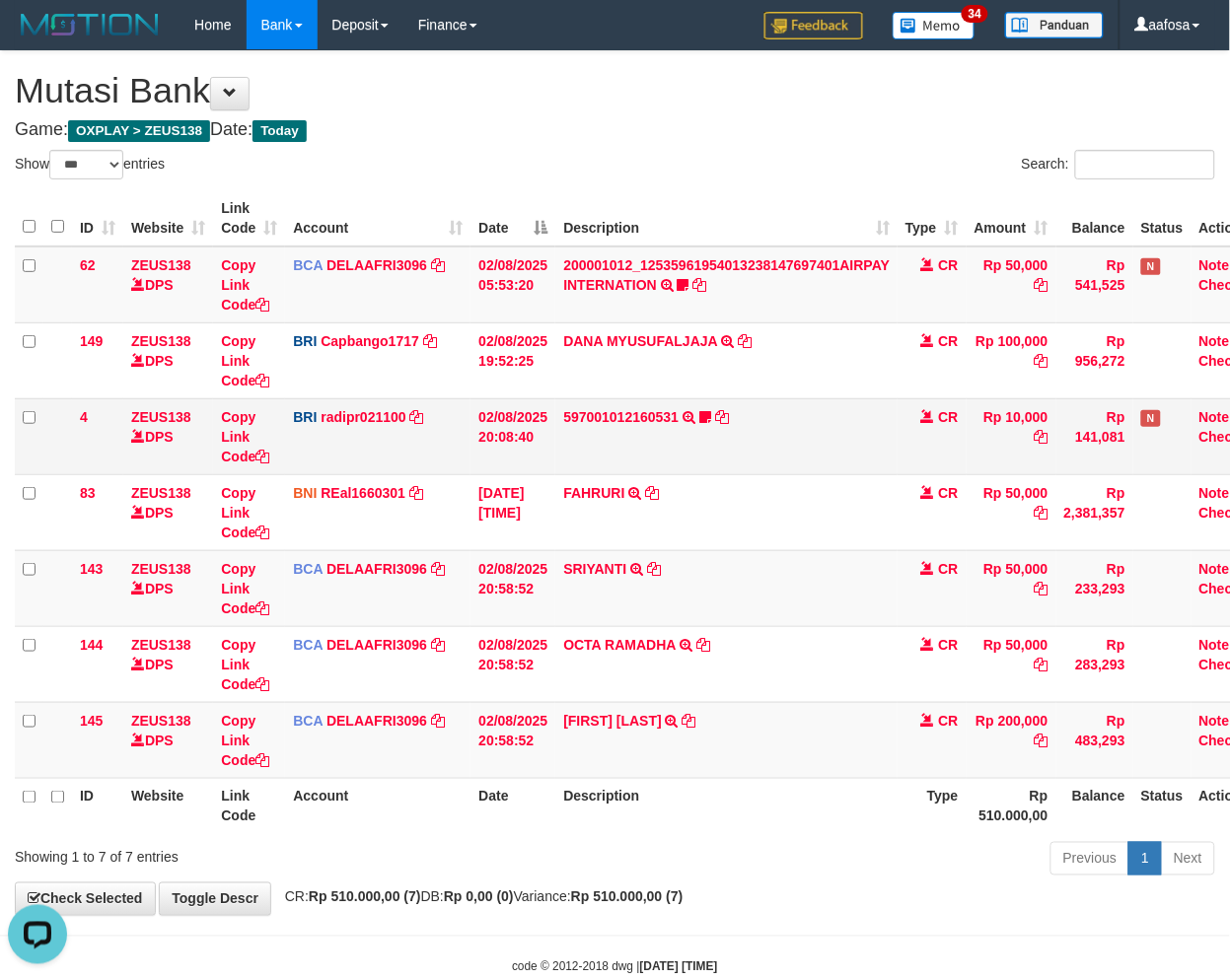click on "ZEUS138    DPS" at bounding box center (168, 436) 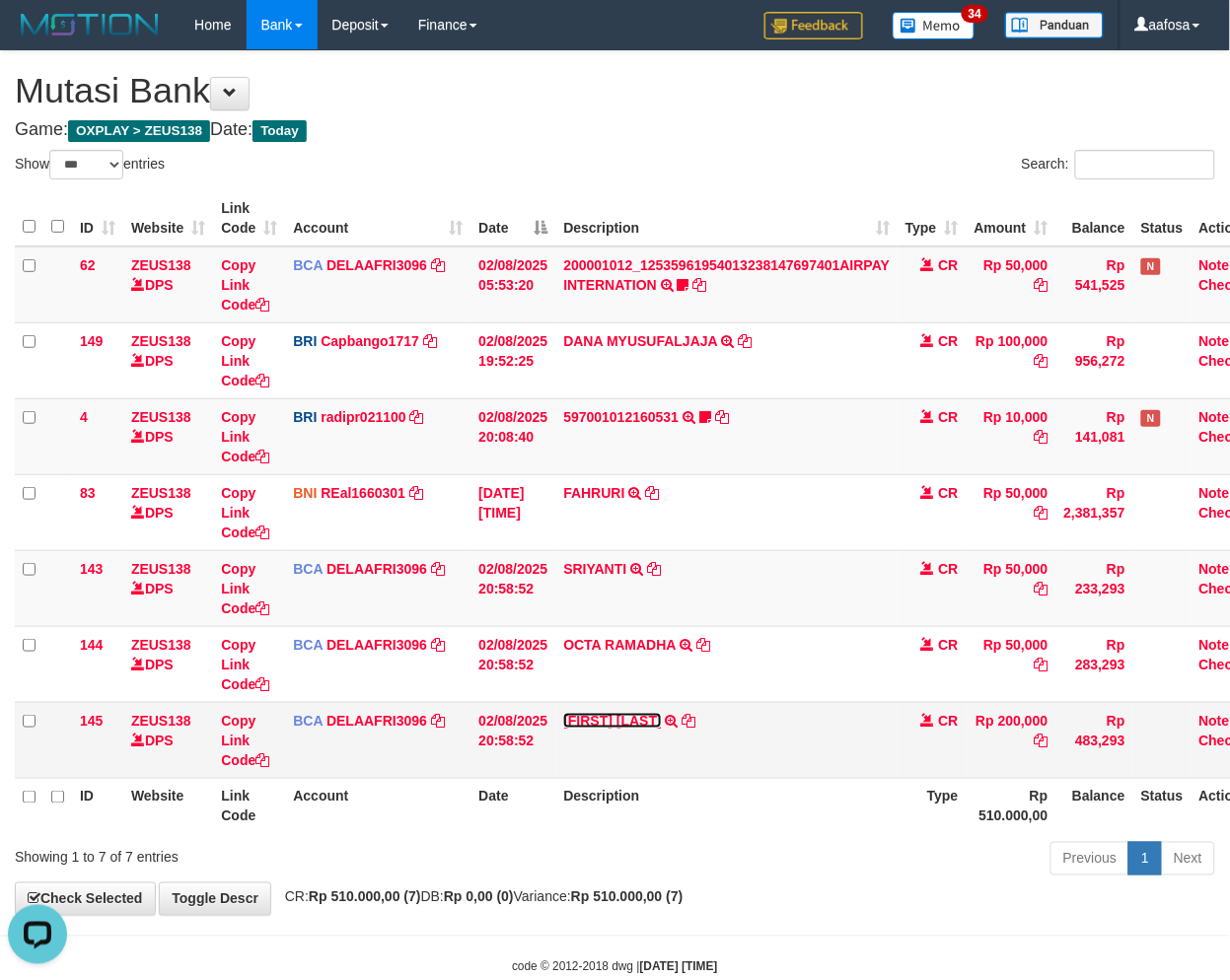 click on "[FIRST] [LAST]" at bounding box center (613, 721) 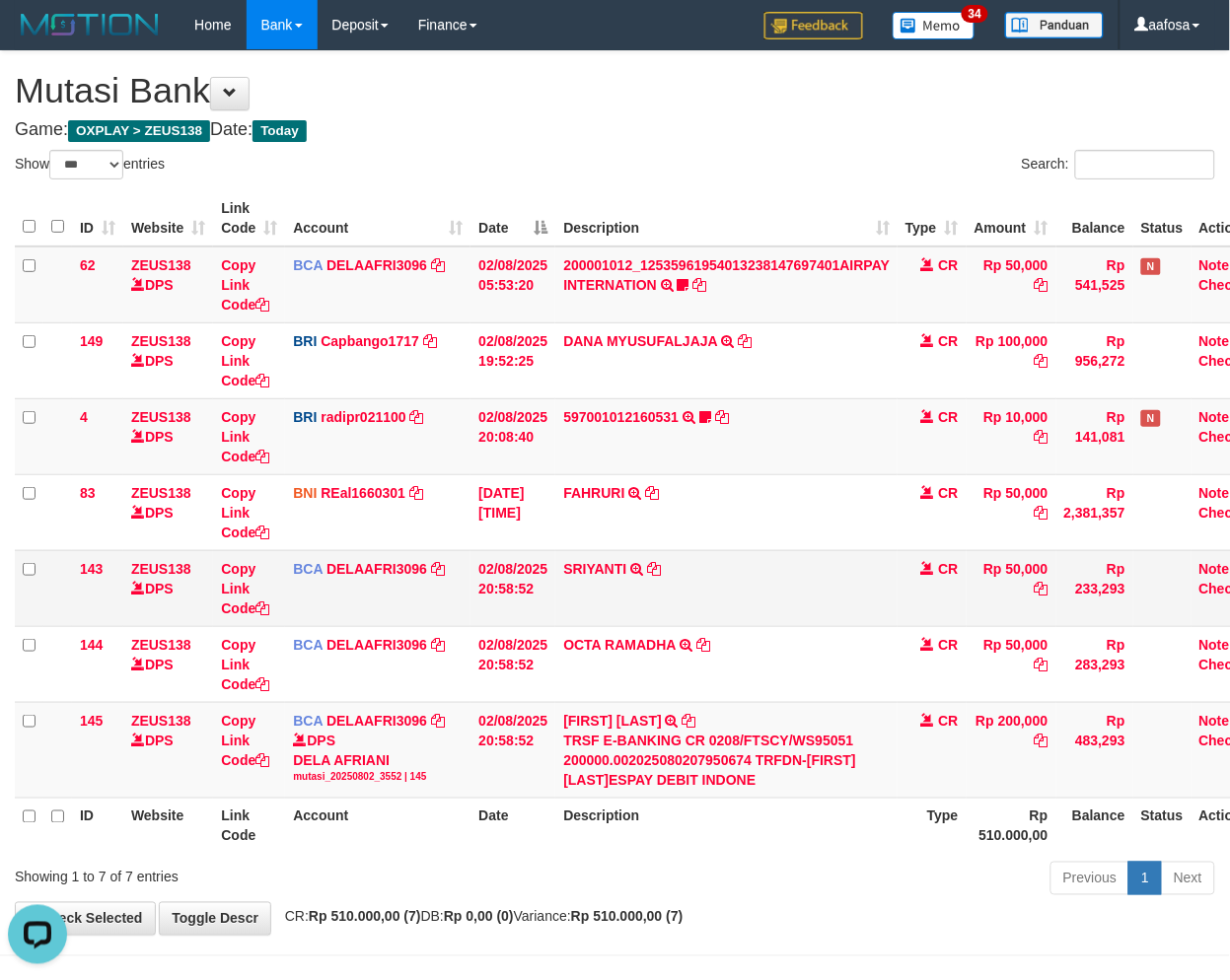 drag, startPoint x: 633, startPoint y: 582, endPoint x: 642, endPoint y: 593, distance: 14.21267 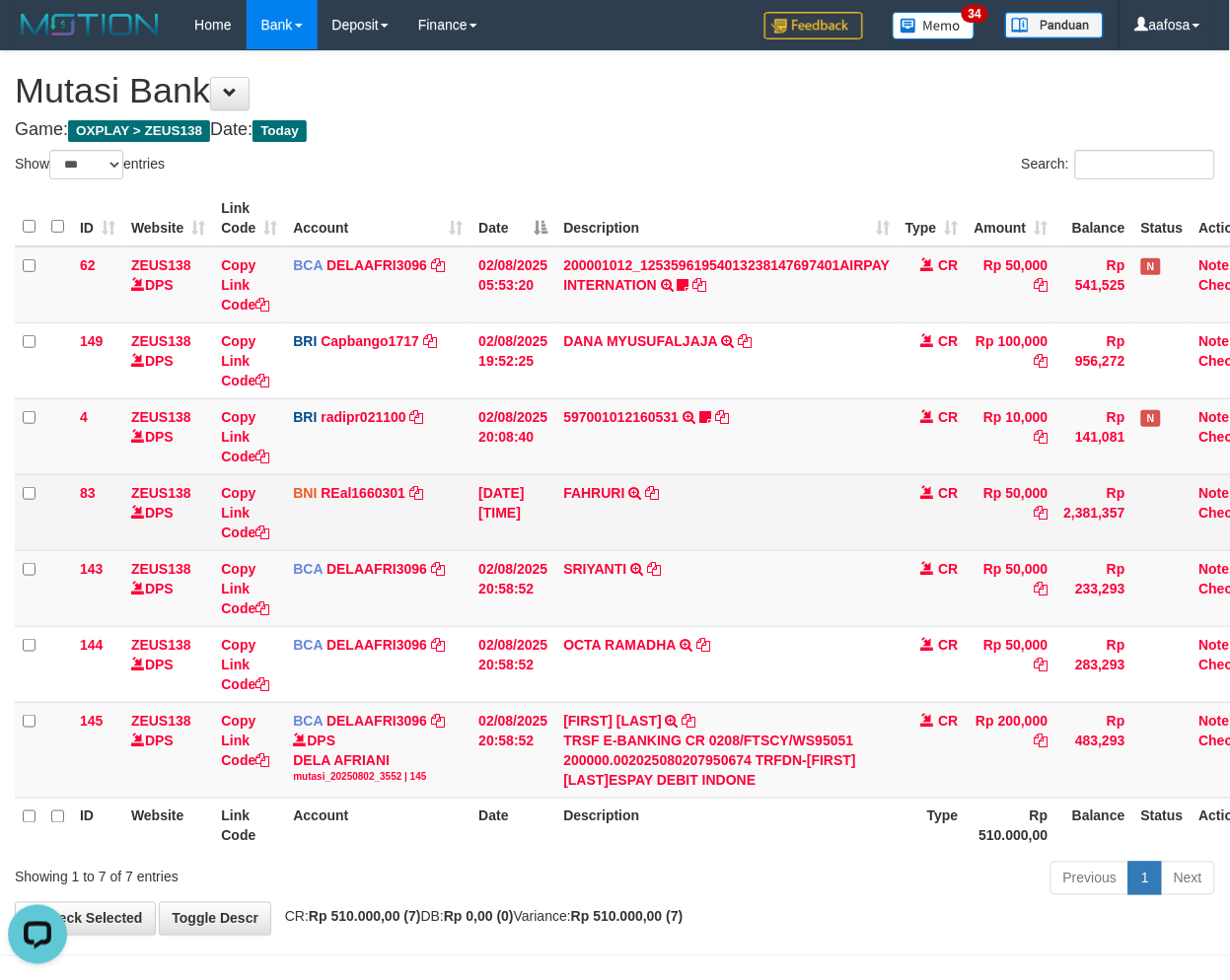 drag, startPoint x: 577, startPoint y: 488, endPoint x: 556, endPoint y: 495, distance: 22.135944 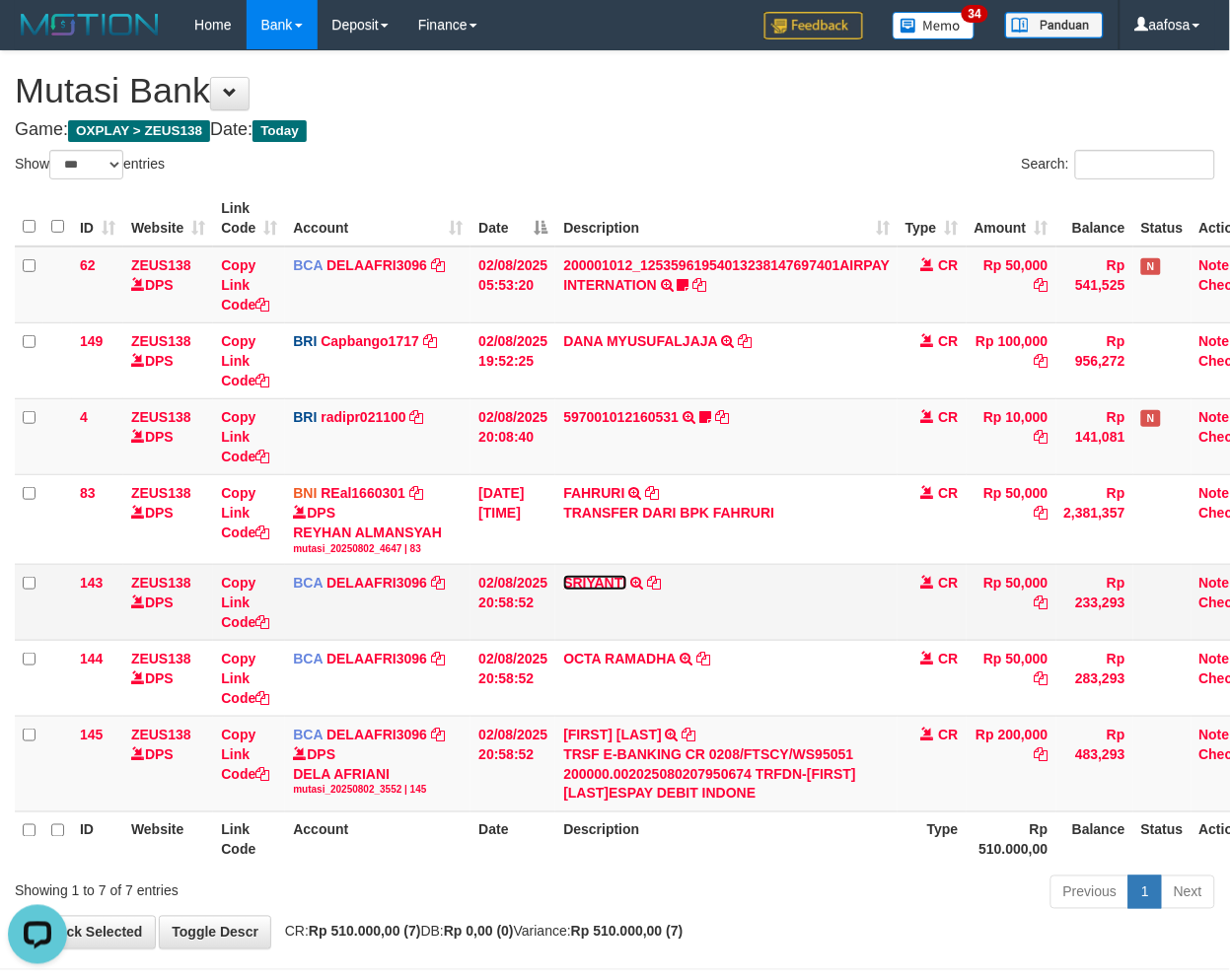 click on "SRIYANTI" at bounding box center [595, 583] 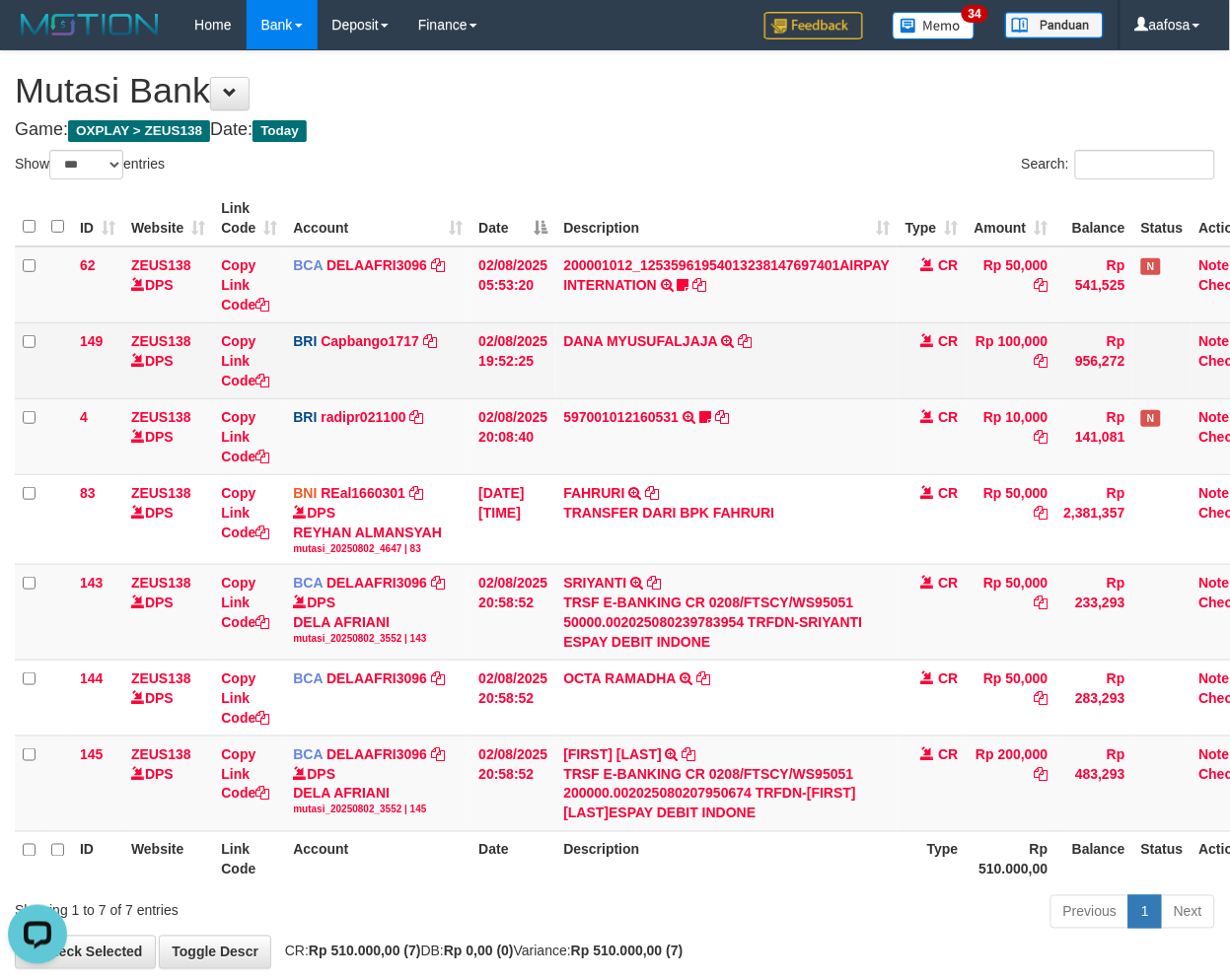 click on "DANA MYUSUFALJAJA         TRANSFER NBMB DANA MYUSUFALJAJA TO HELMI" at bounding box center (726, 360) 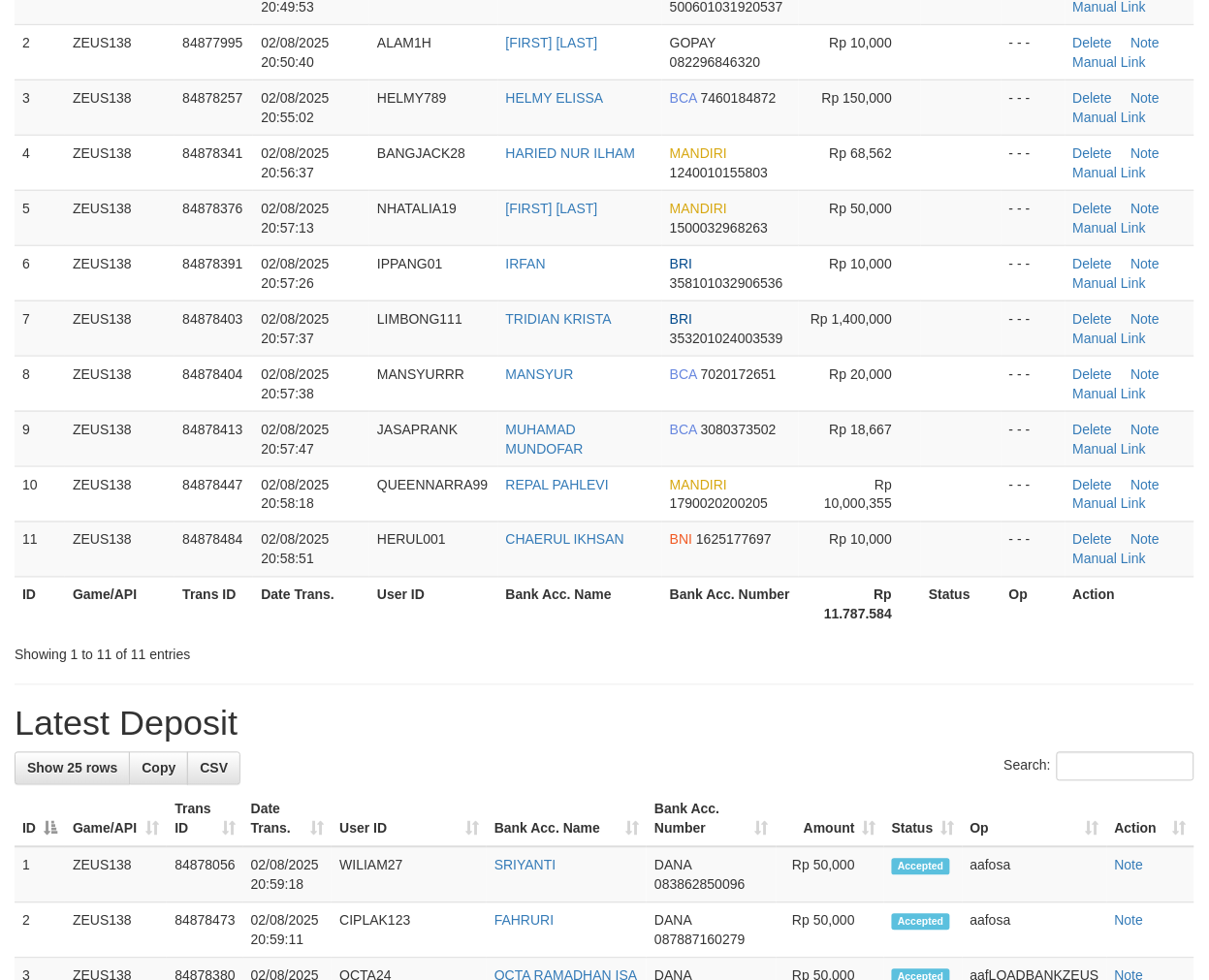 scroll, scrollTop: 200, scrollLeft: 0, axis: vertical 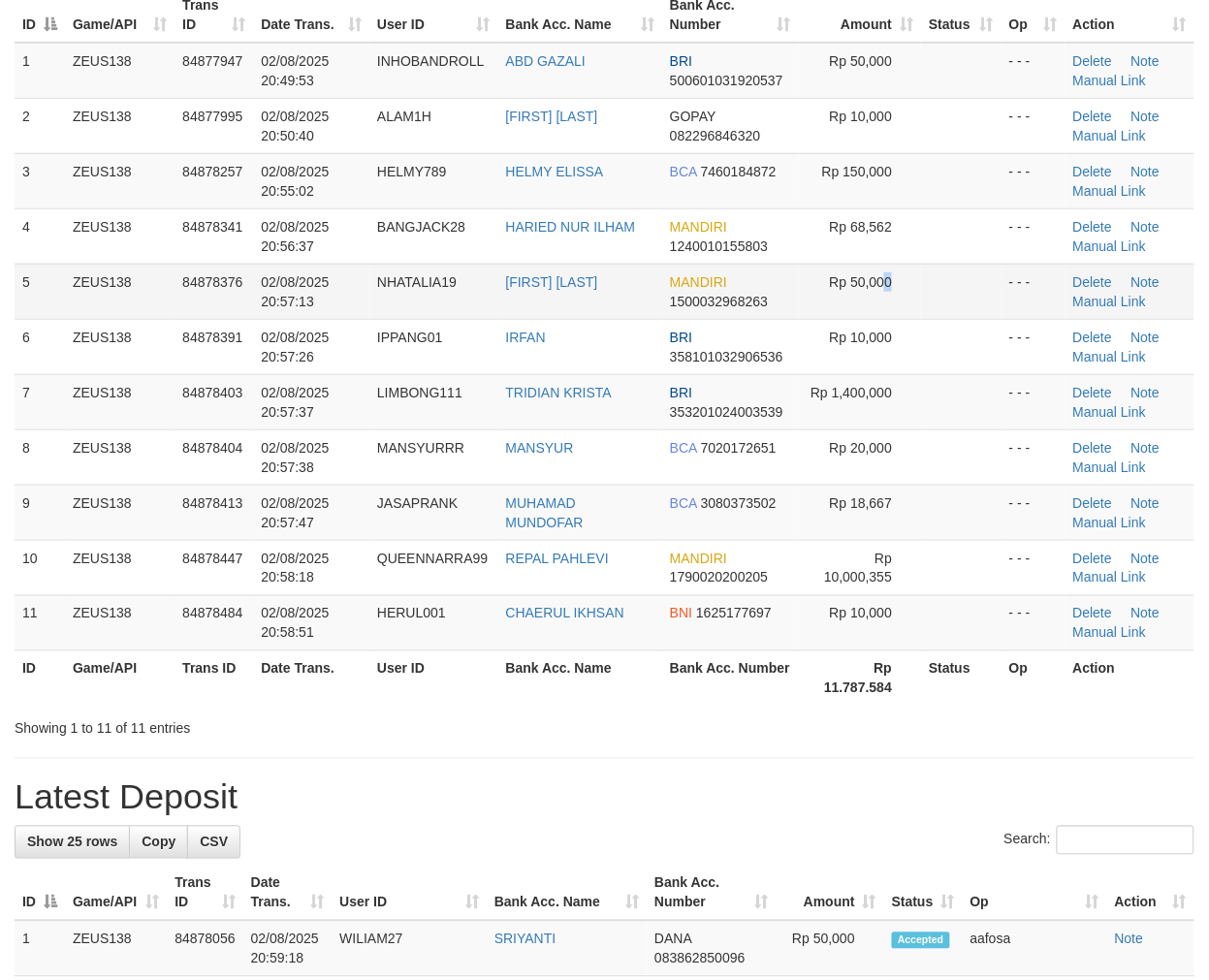 drag, startPoint x: 886, startPoint y: 301, endPoint x: 802, endPoint y: 310, distance: 84.48077 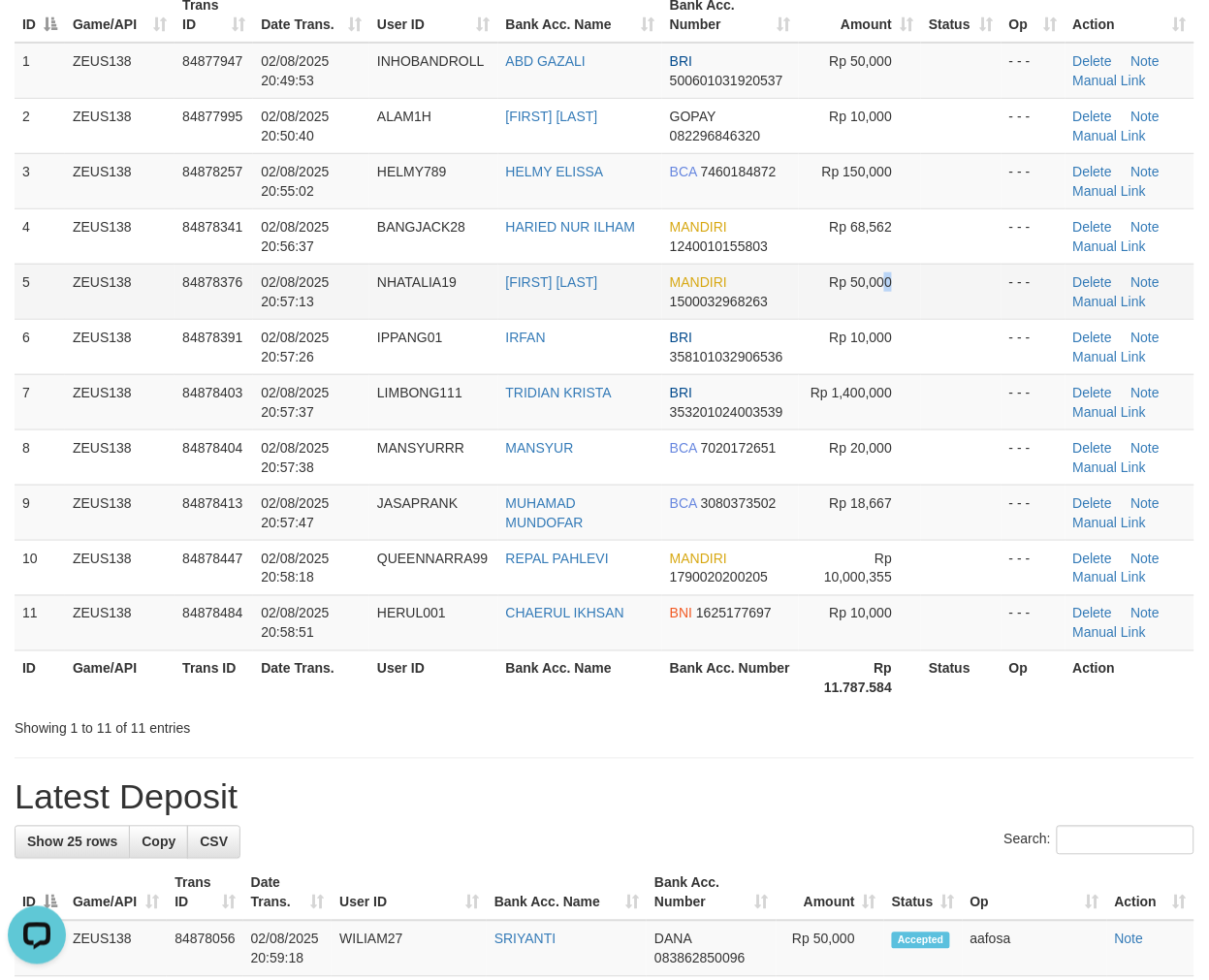 scroll, scrollTop: 0, scrollLeft: 0, axis: both 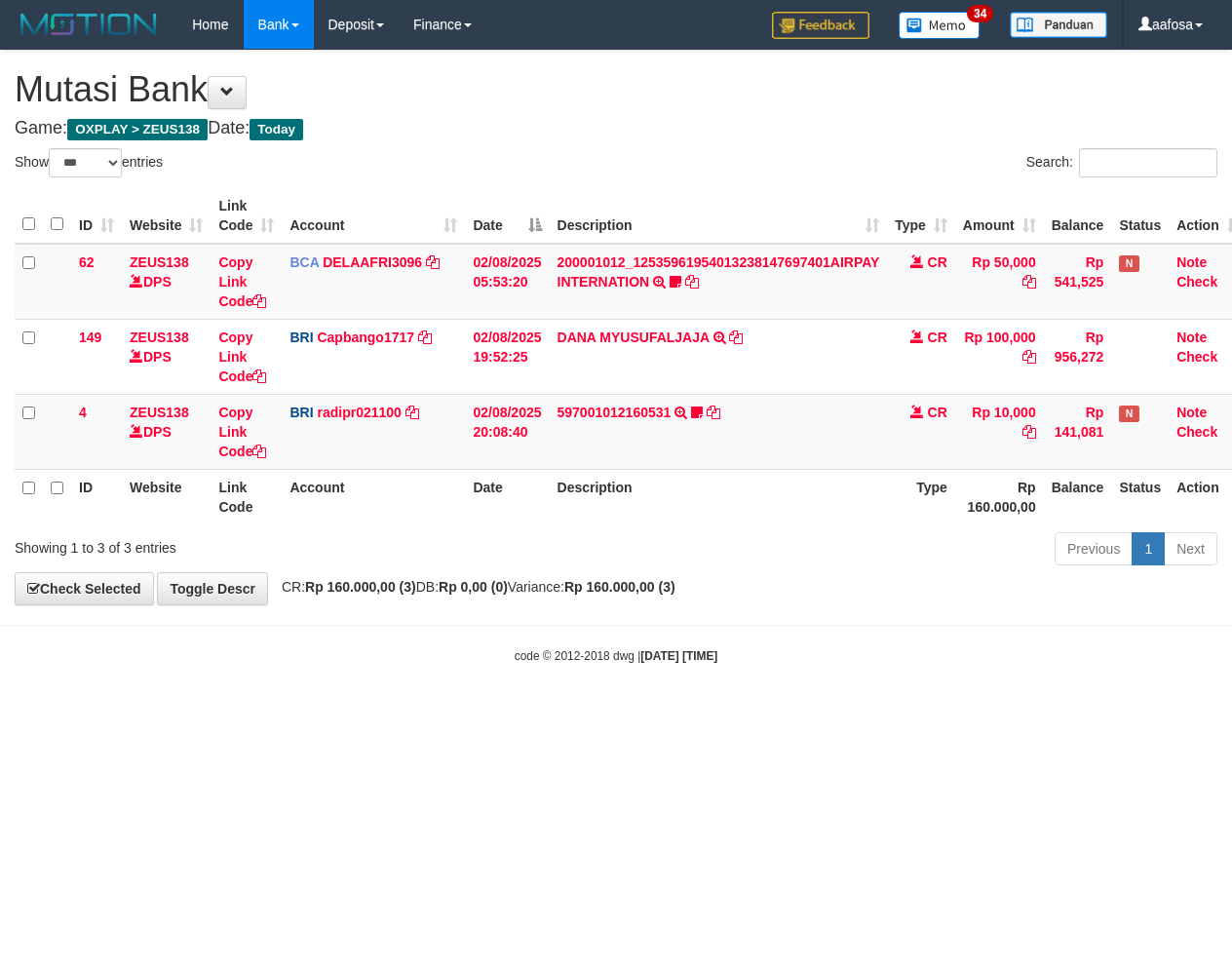 select on "***" 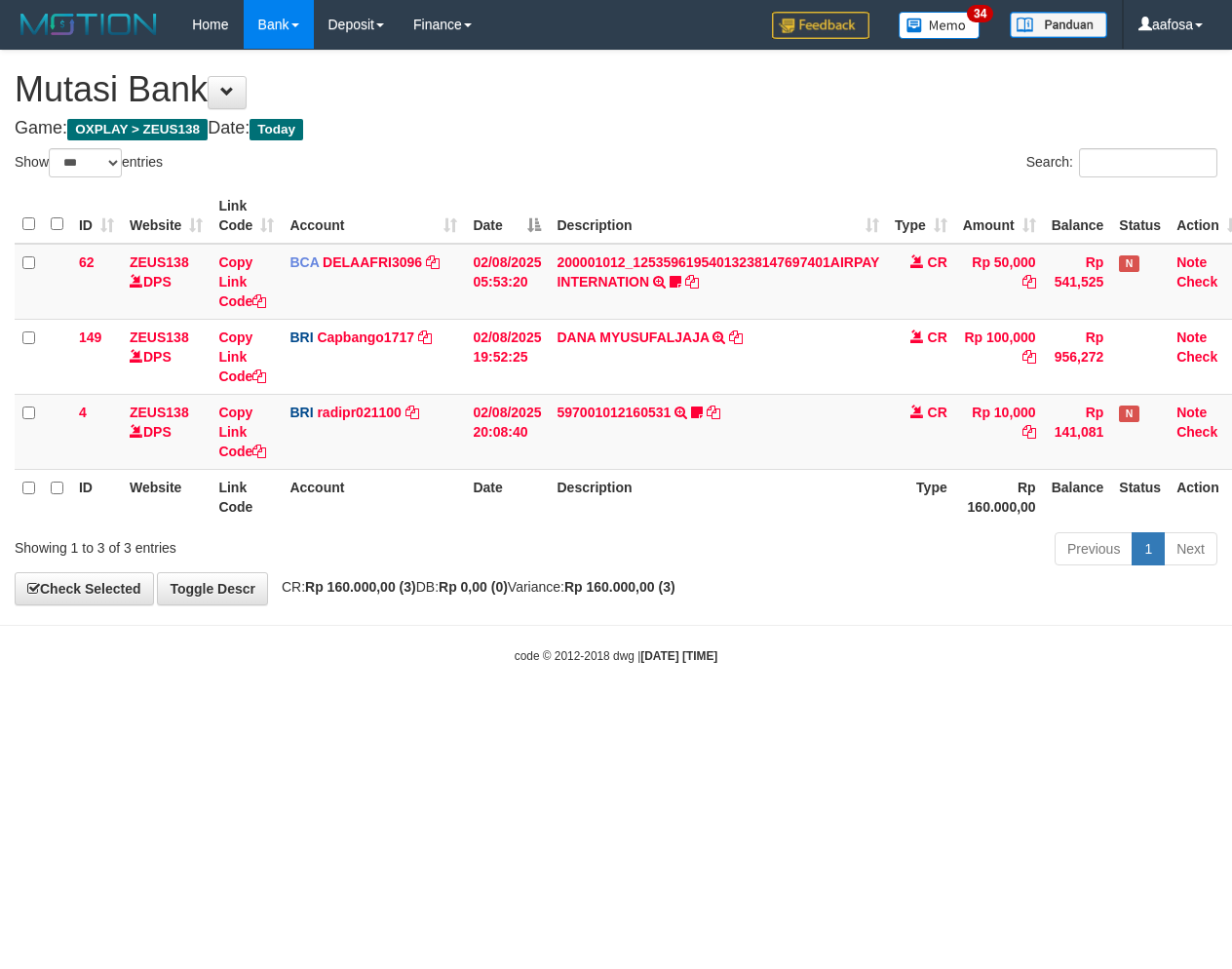 scroll, scrollTop: 0, scrollLeft: 0, axis: both 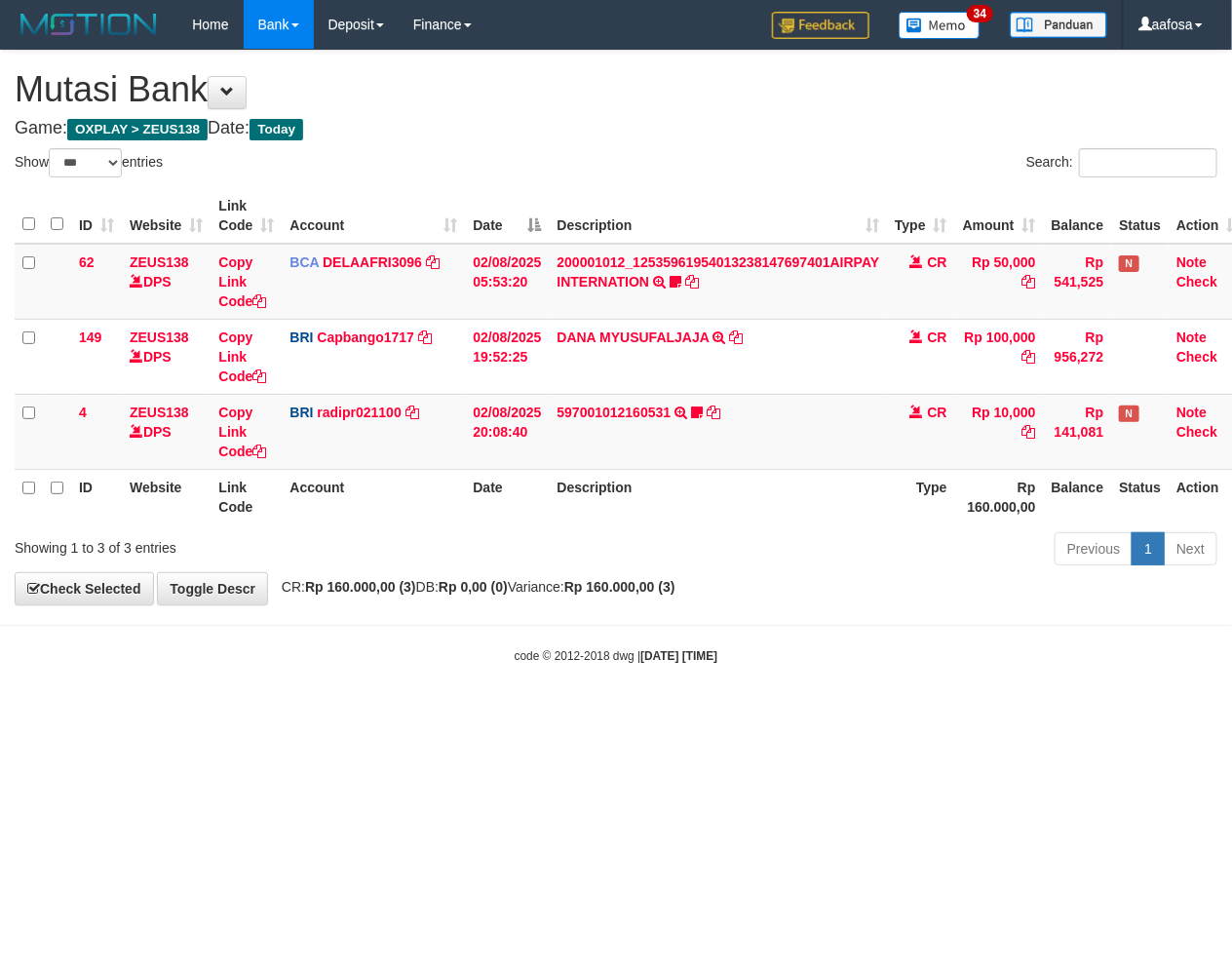 click on "DANA MYUSUFALJAJA         TRANSFER NBMB DANA MYUSUFALJAJA TO HELMI" at bounding box center (717, 356) 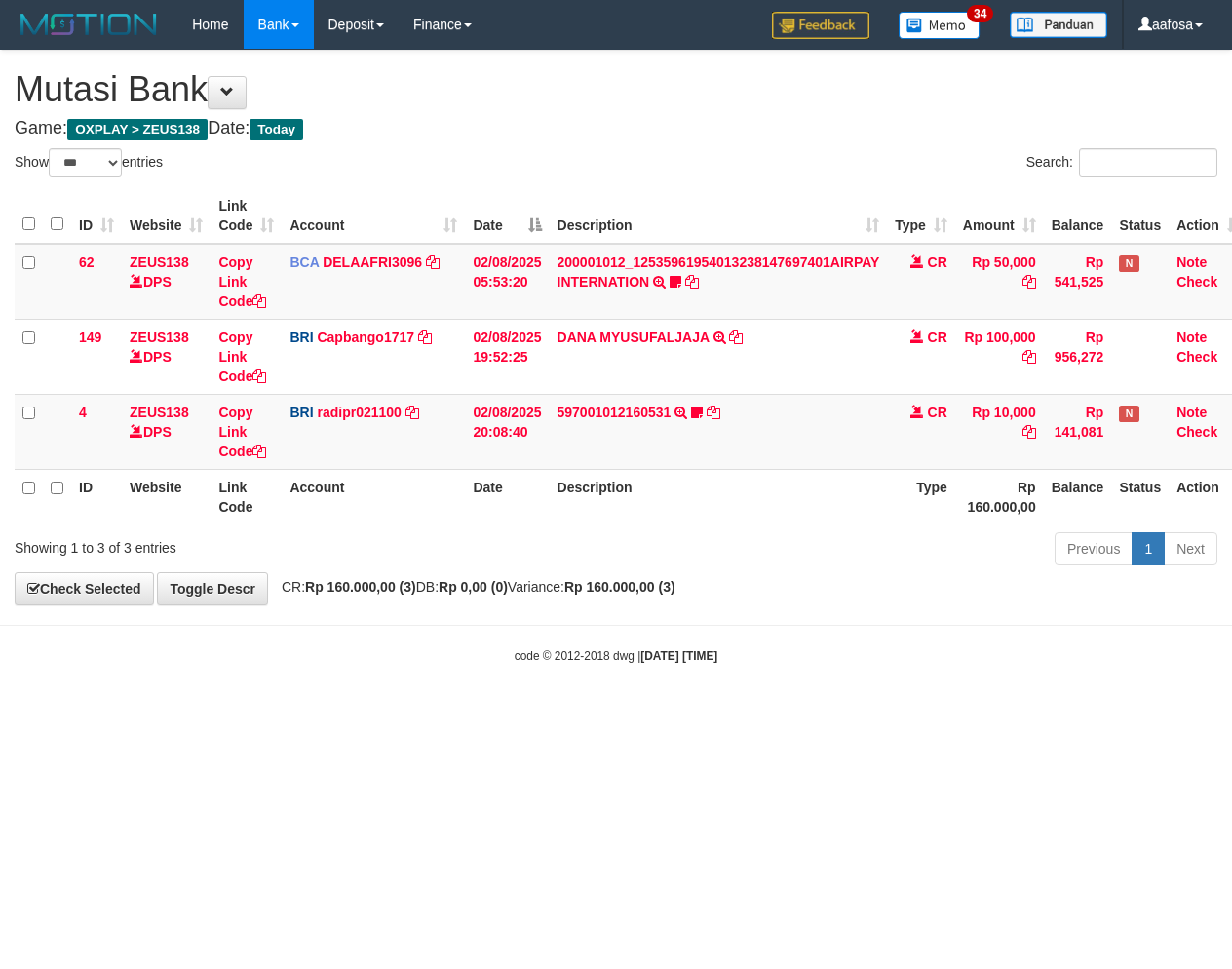 select on "***" 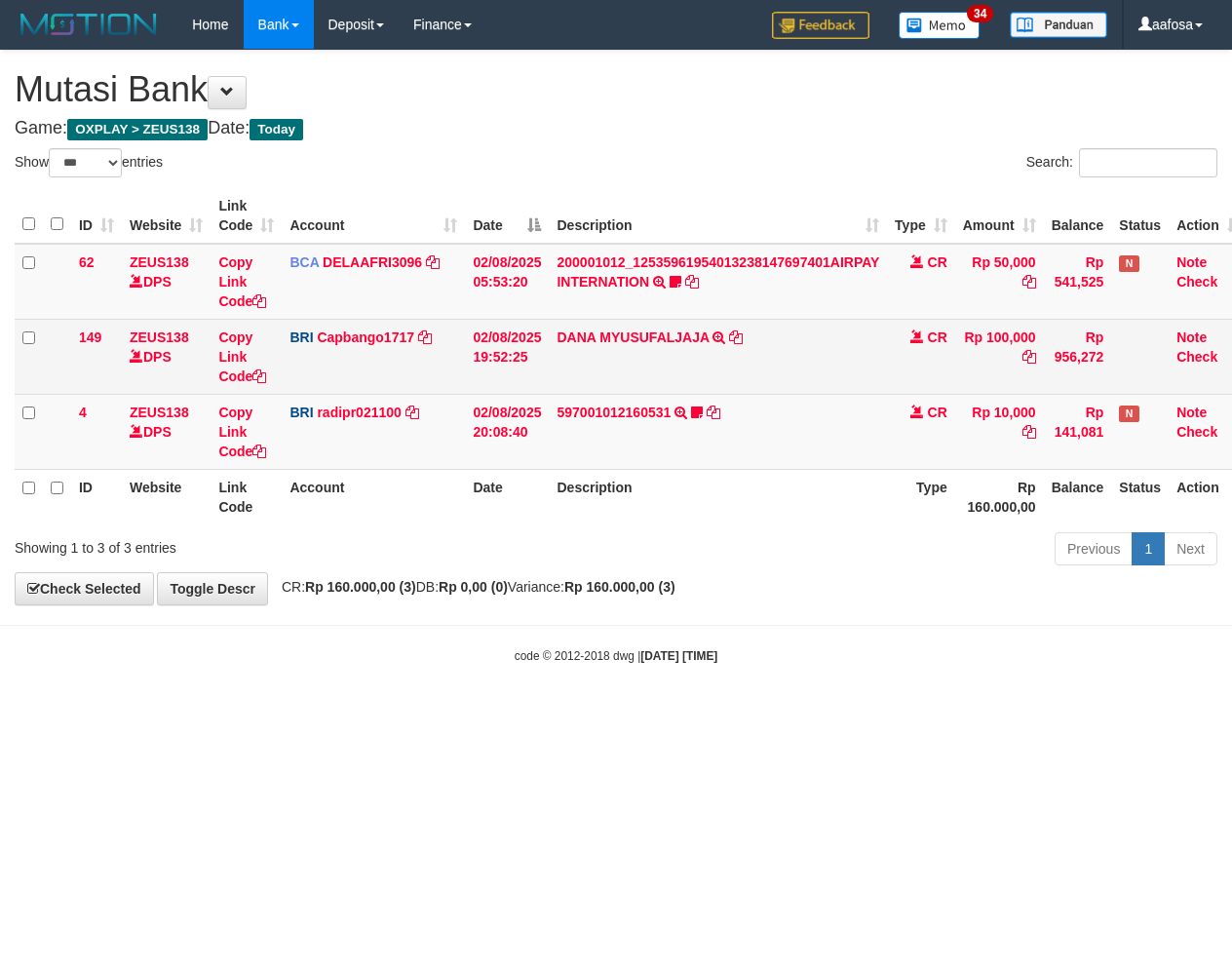 scroll, scrollTop: 0, scrollLeft: 0, axis: both 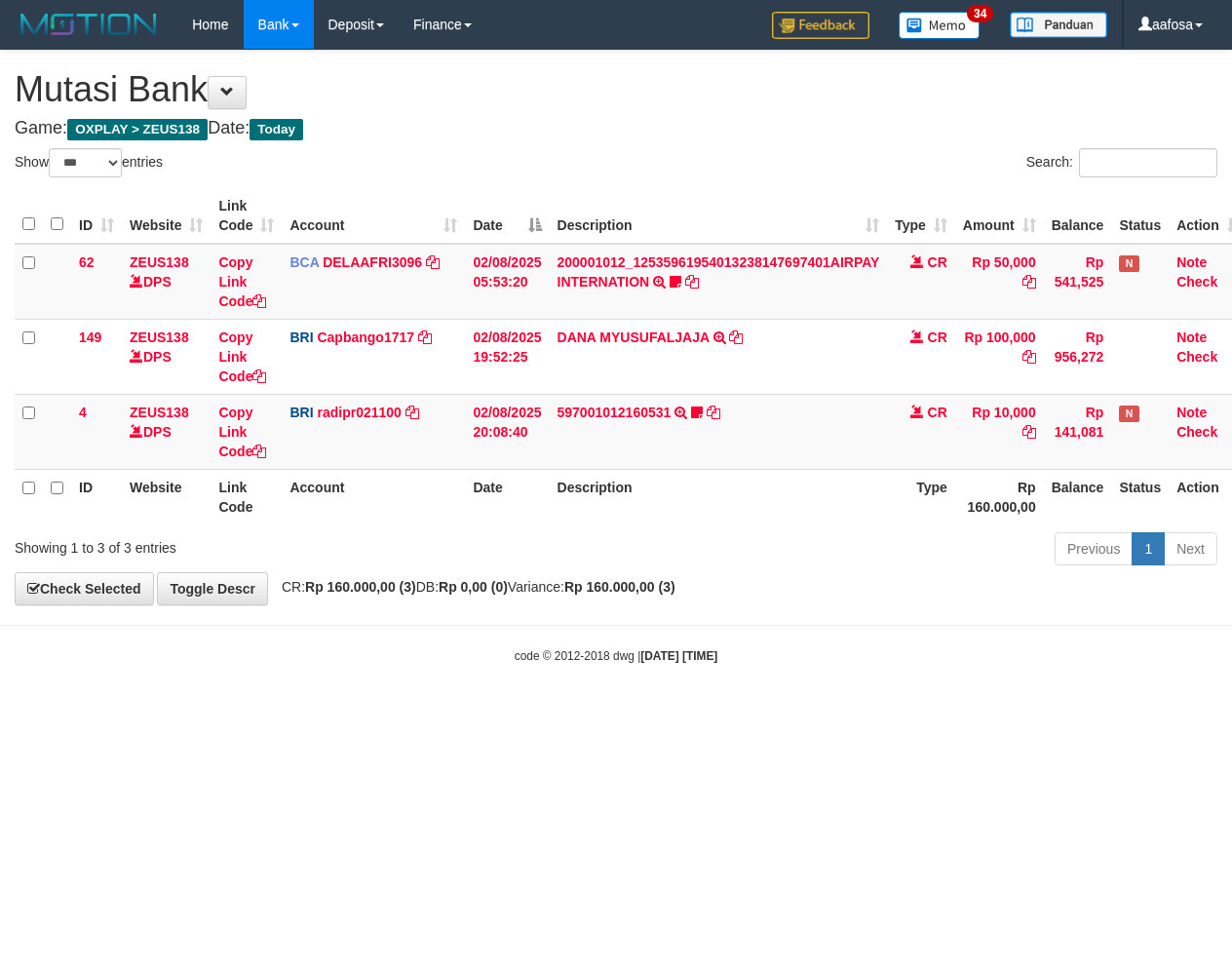 select on "***" 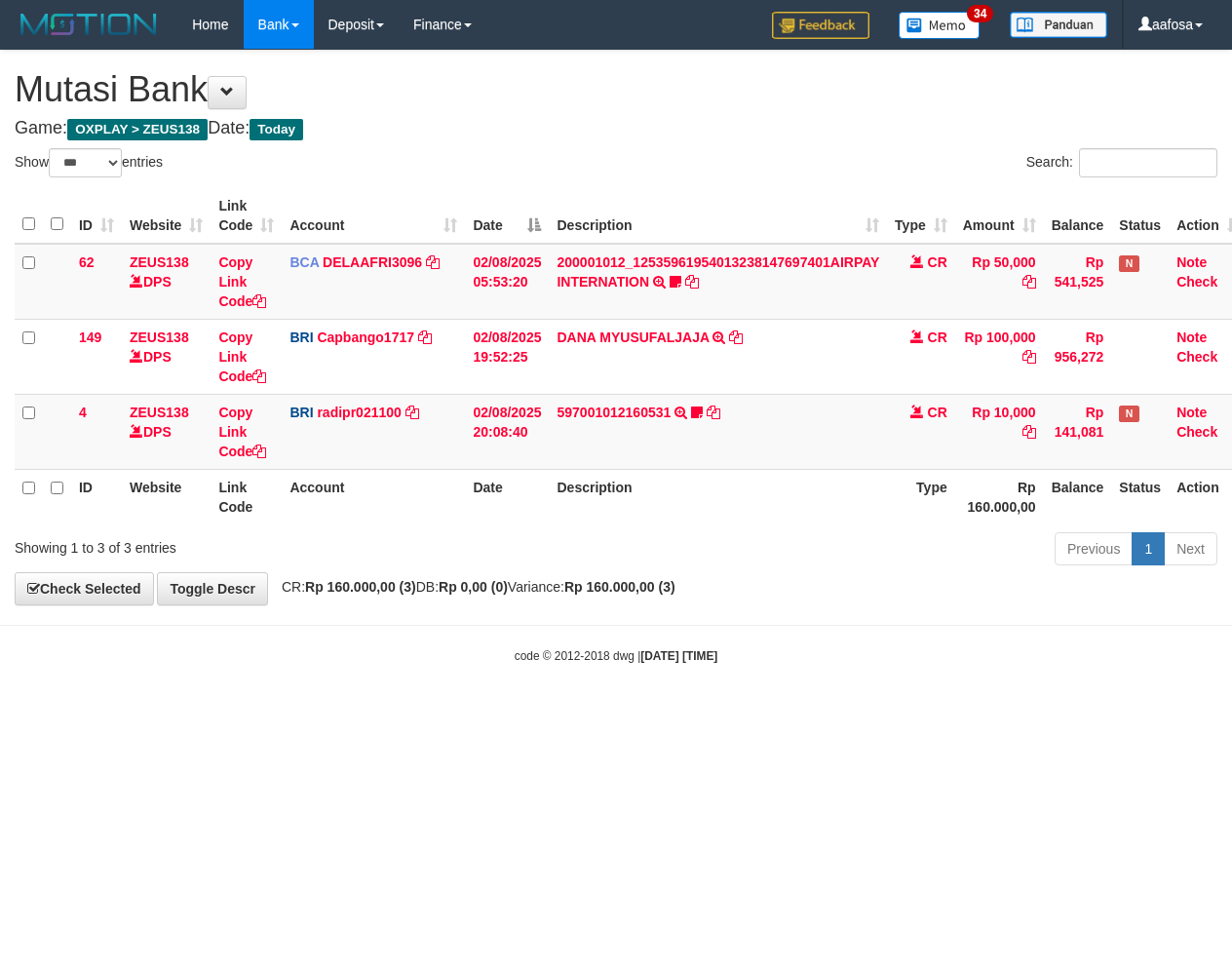scroll, scrollTop: 0, scrollLeft: 0, axis: both 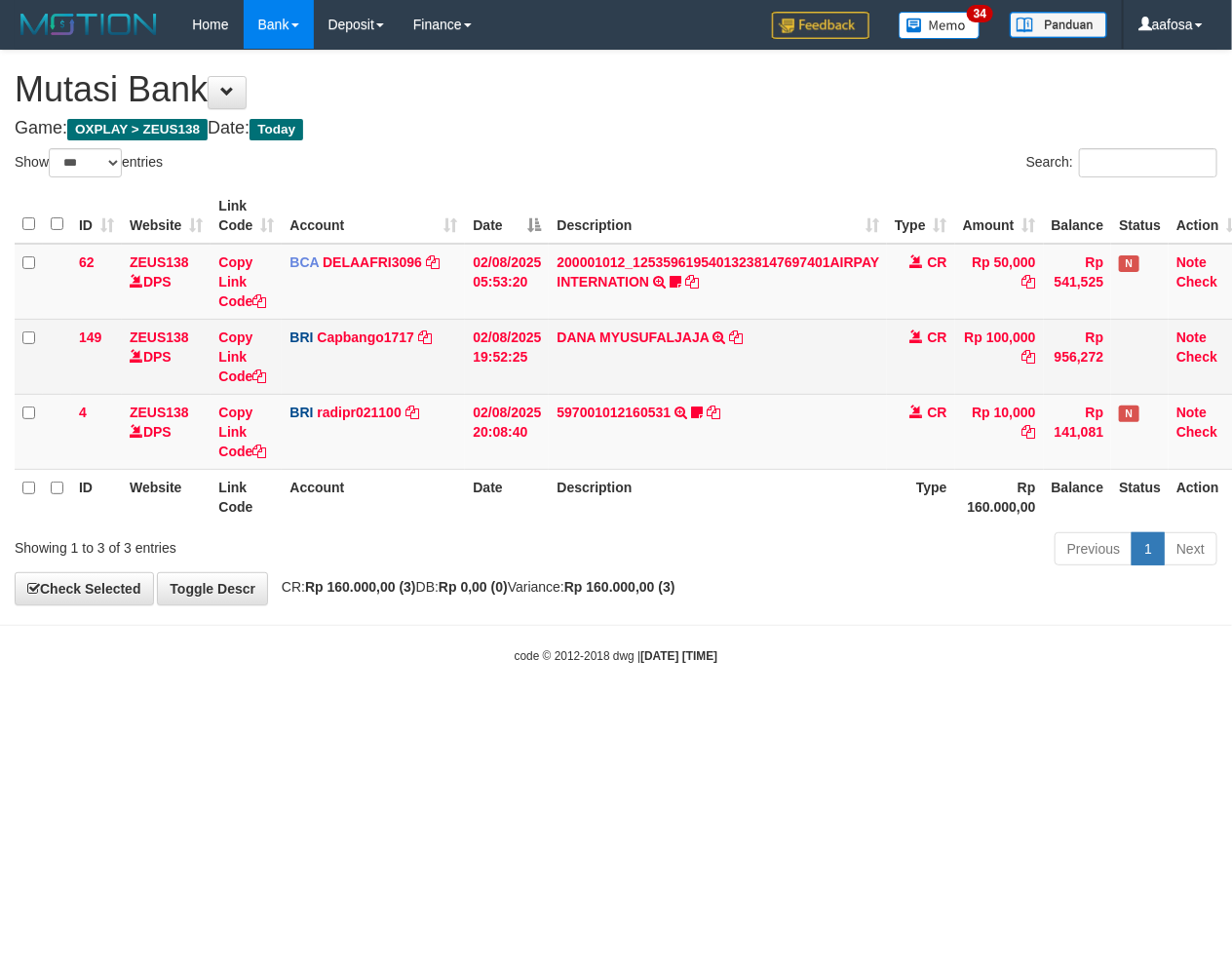 drag, startPoint x: 495, startPoint y: 361, endPoint x: 528, endPoint y: 358, distance: 33.136083 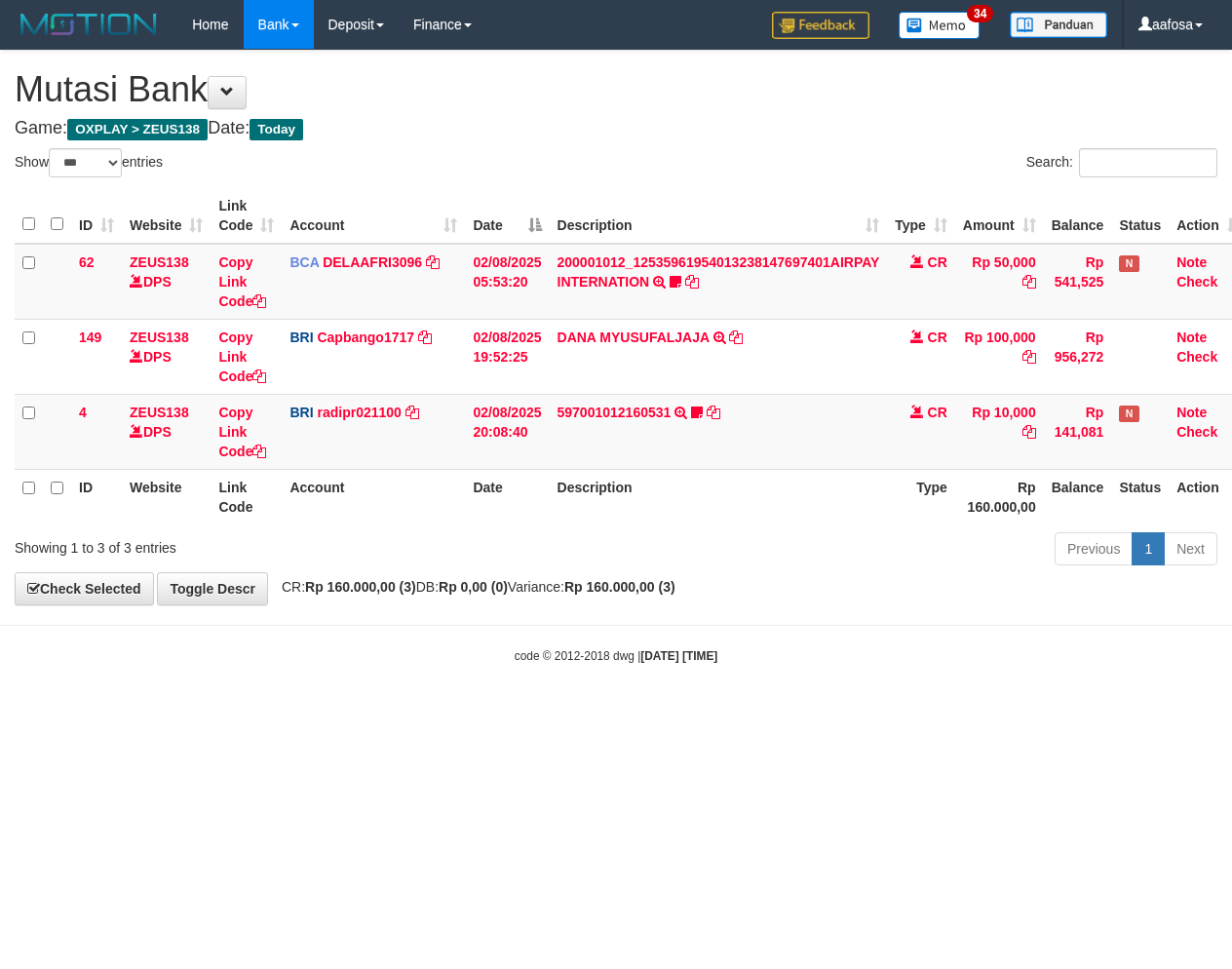 select on "***" 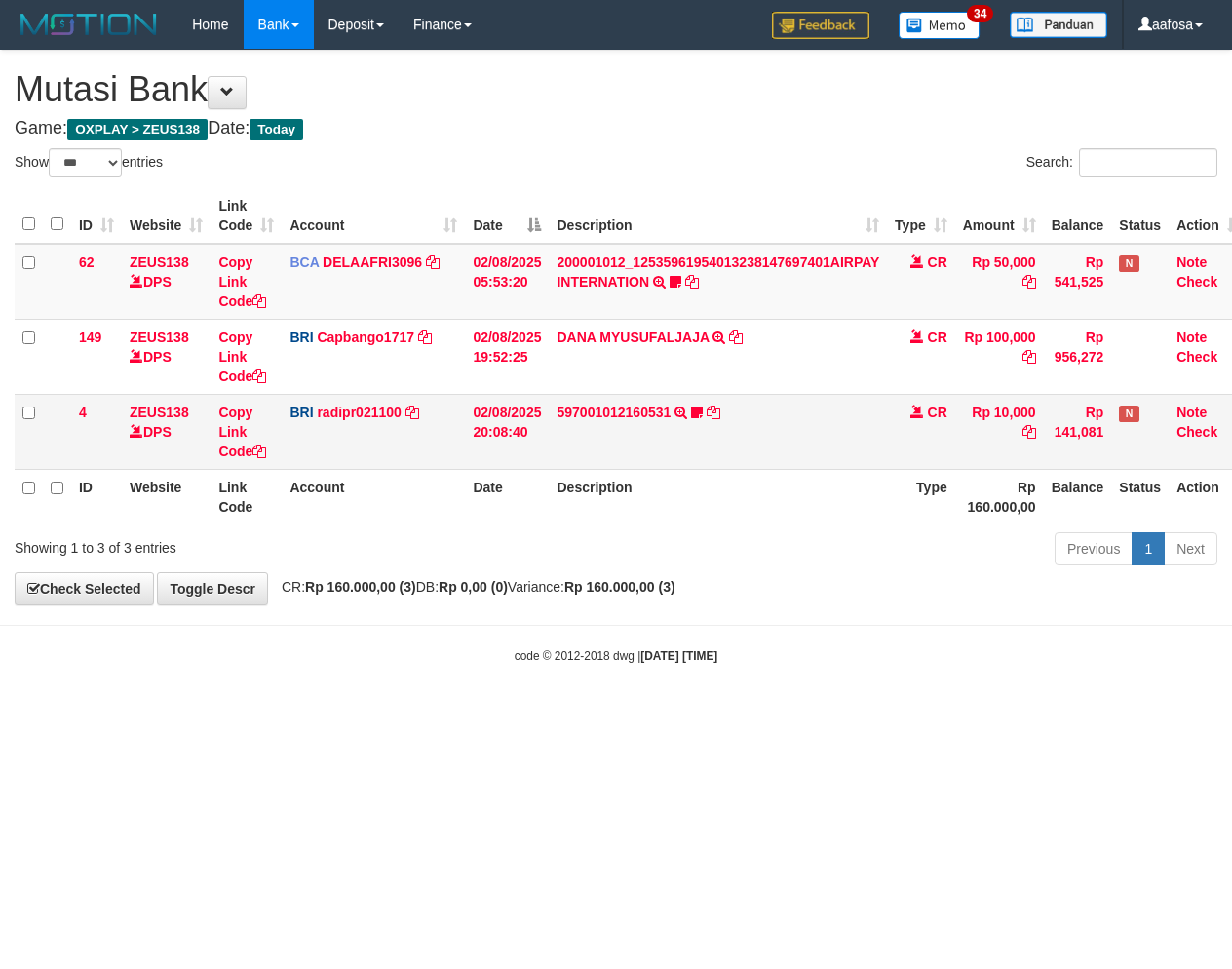 scroll, scrollTop: 0, scrollLeft: 0, axis: both 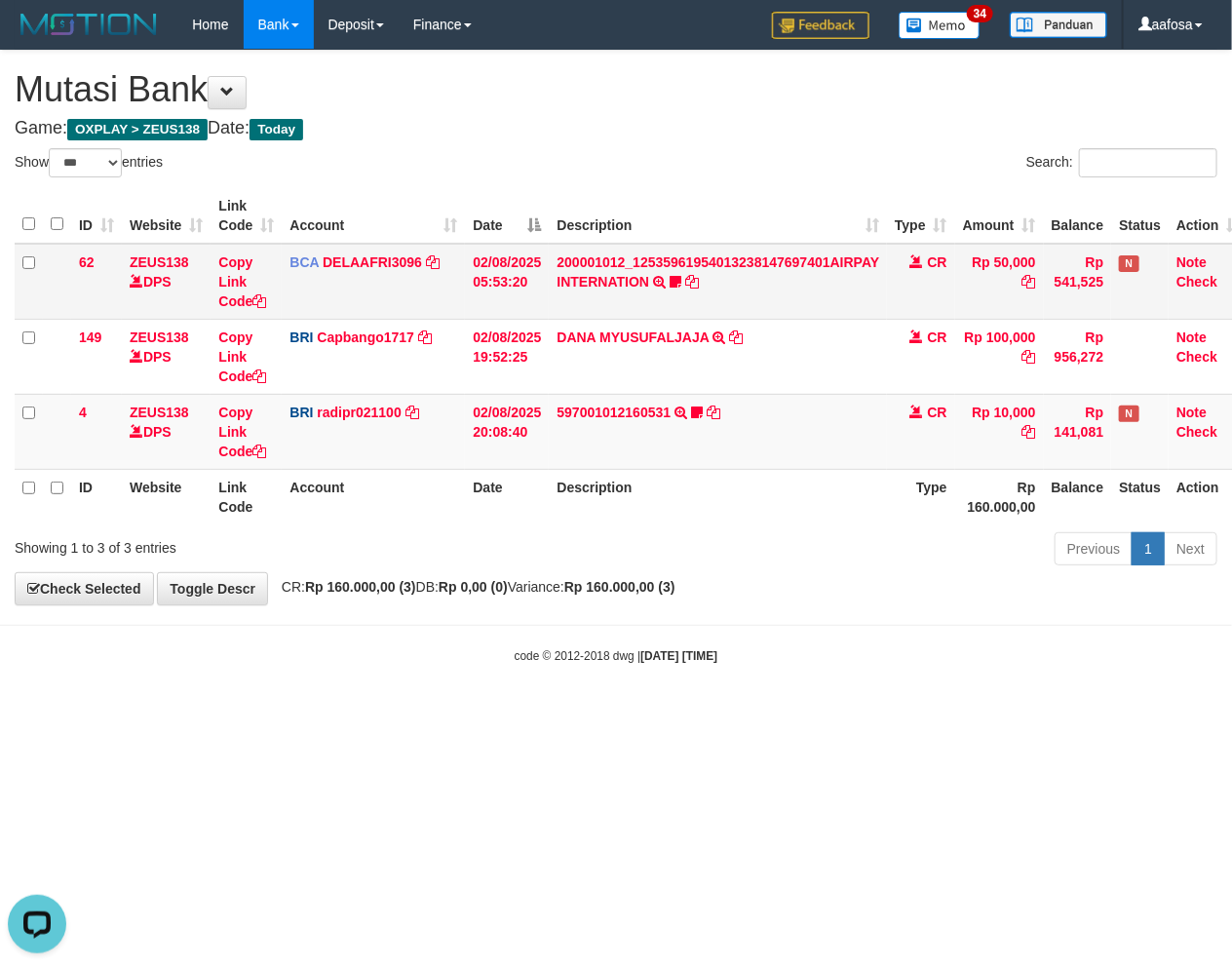 click on "200001012_12535961954013238147697401AIRPAY INTERNATION            TRSF E-BANKING CR 0208/FTSCY/WS95051
50000.00200001012_12535961954013238147697401AIRPAY INTERNATION    Labubutaiki
https://prnt.sc/l7T6Eus7w_Qi" at bounding box center (717, 282) 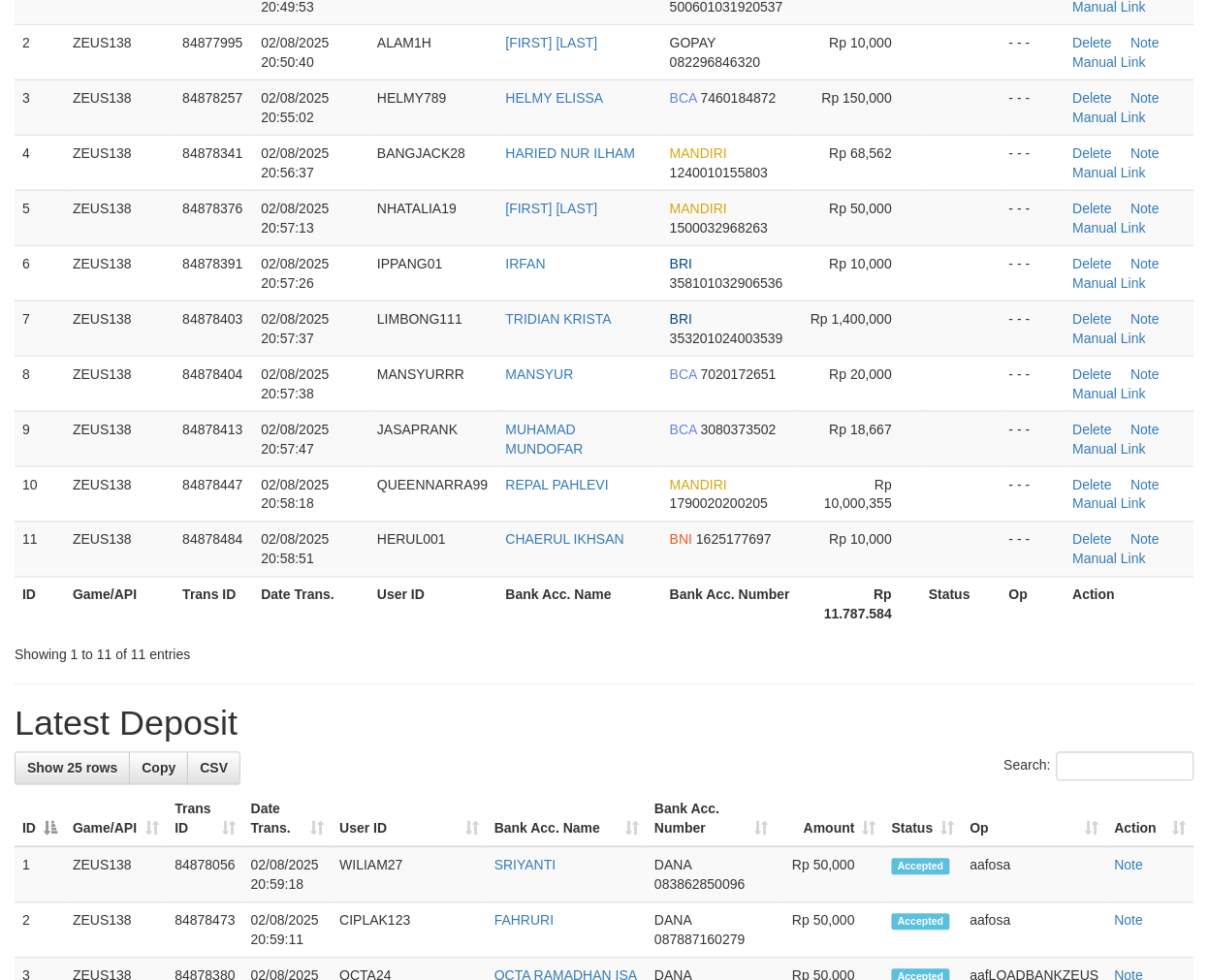 scroll, scrollTop: 200, scrollLeft: 0, axis: vertical 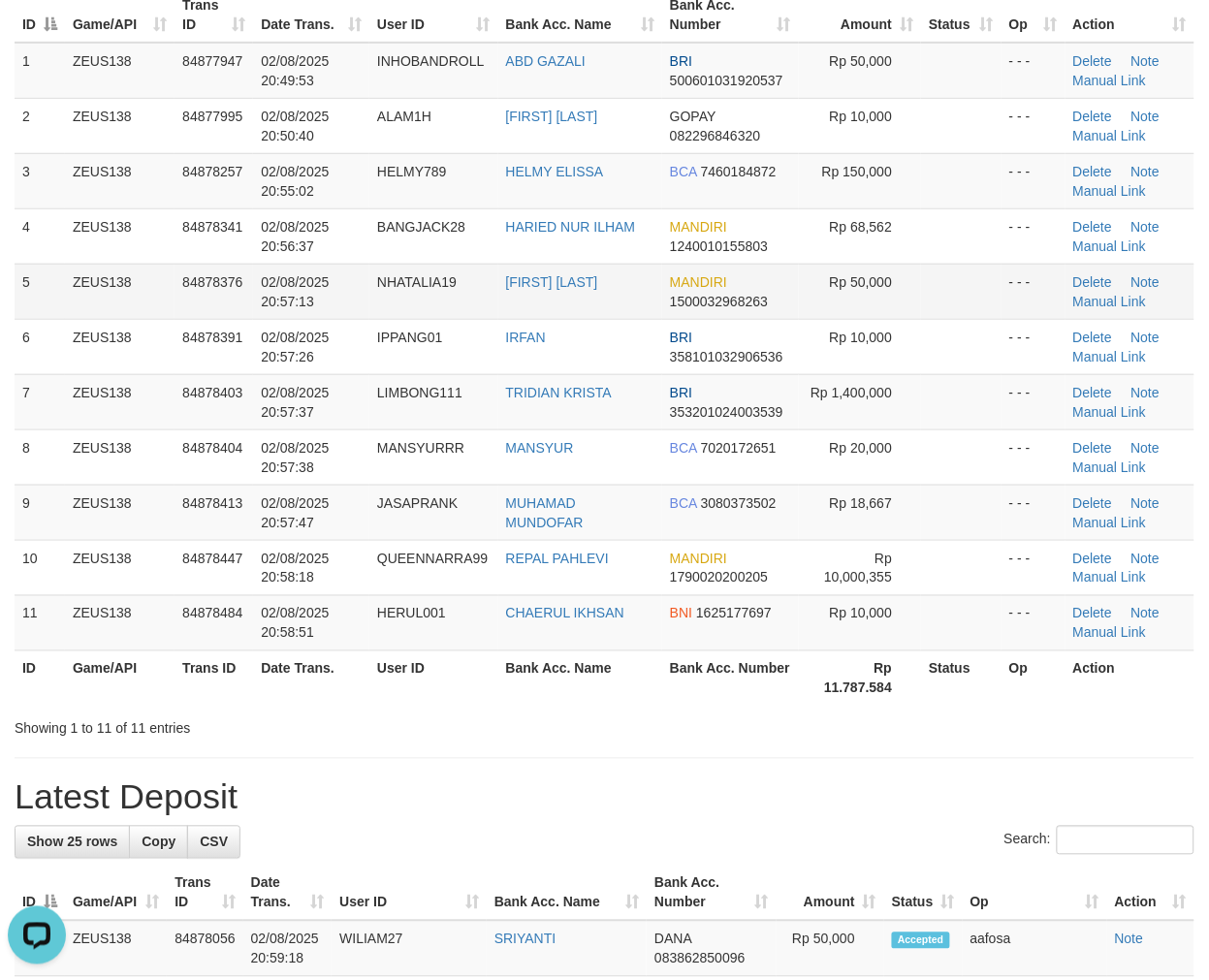 click on "RULIYANTO TALIKI" at bounding box center (580, 291) 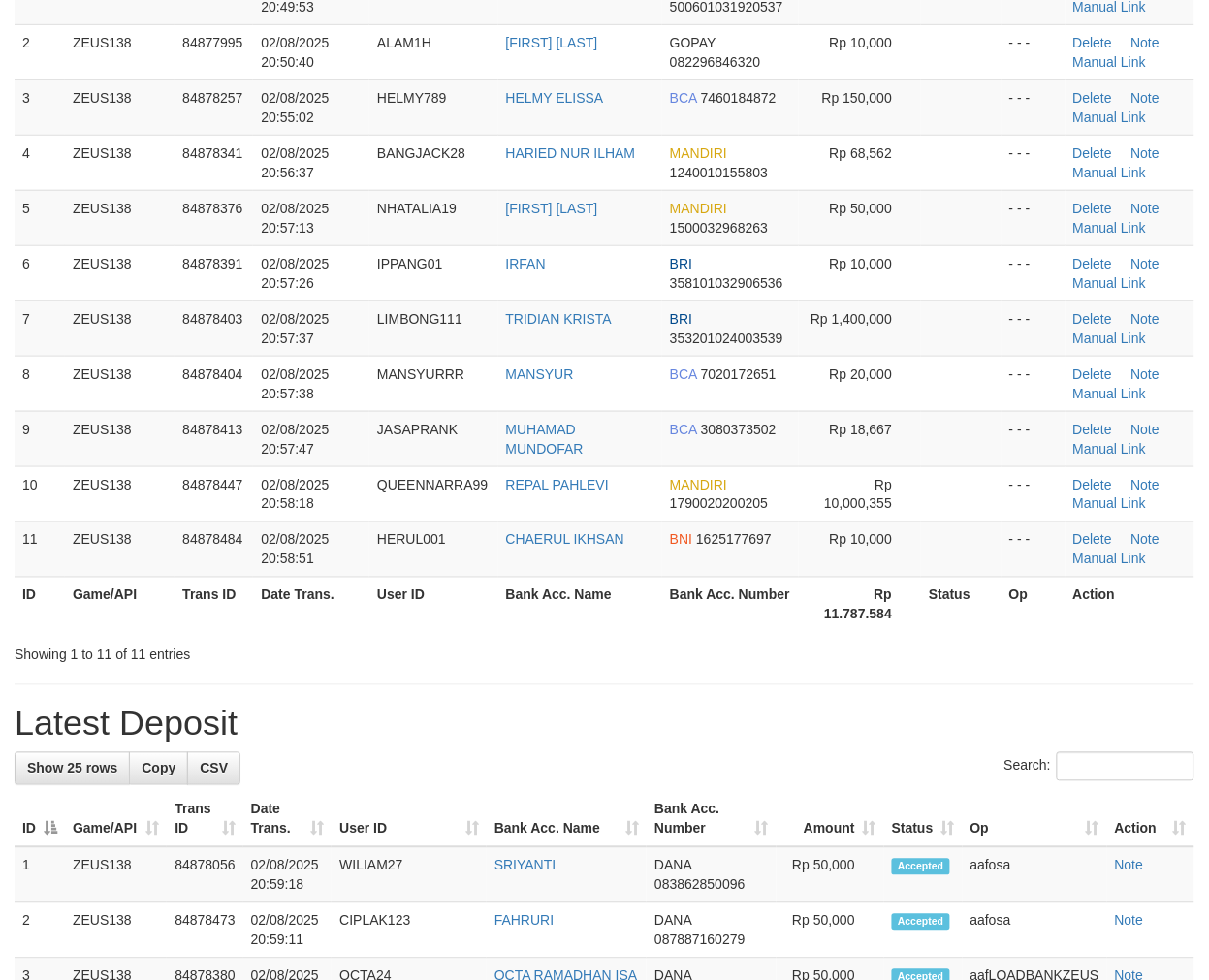 scroll, scrollTop: 200, scrollLeft: 0, axis: vertical 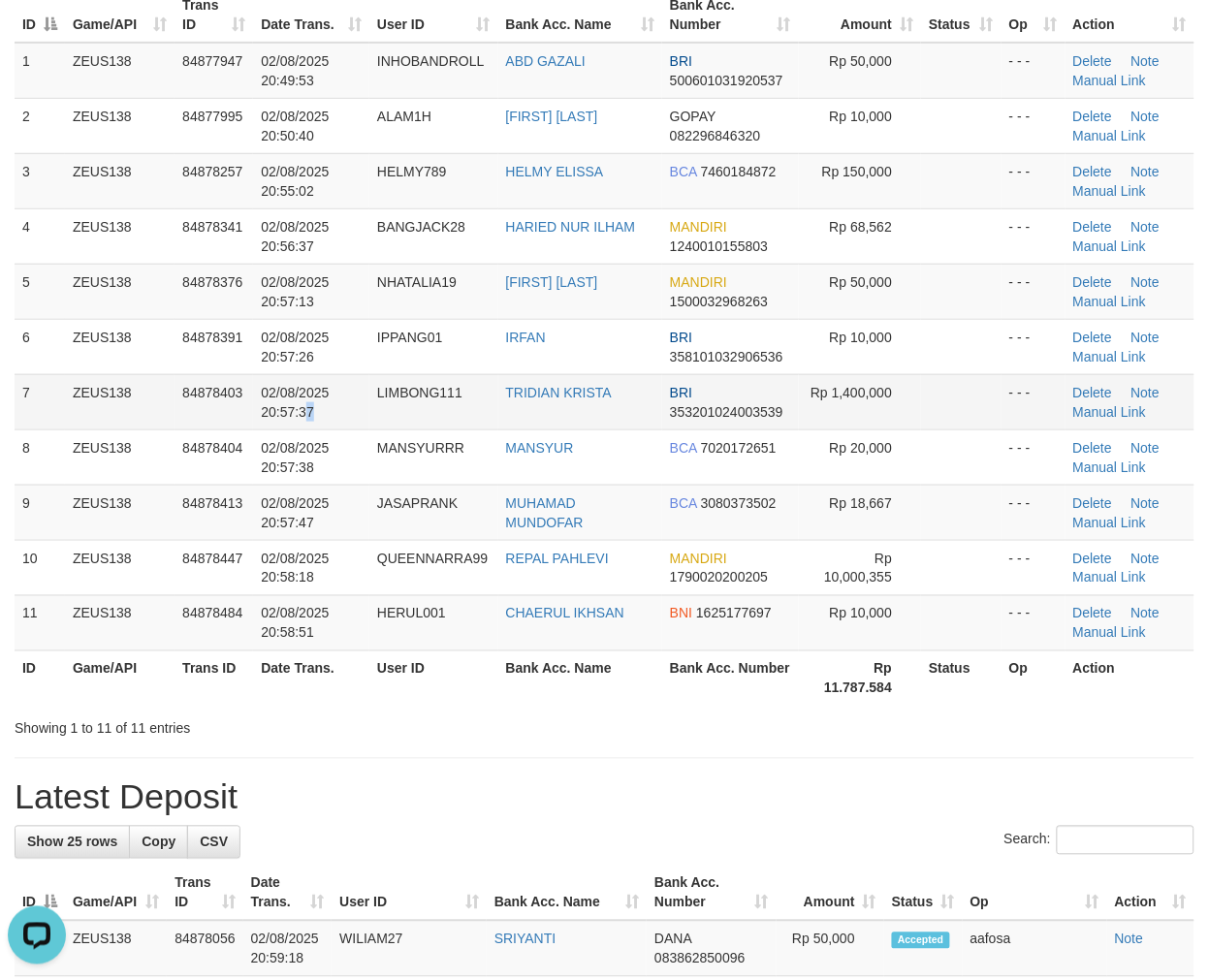 drag, startPoint x: 310, startPoint y: 410, endPoint x: 321, endPoint y: 408, distance: 11.18034 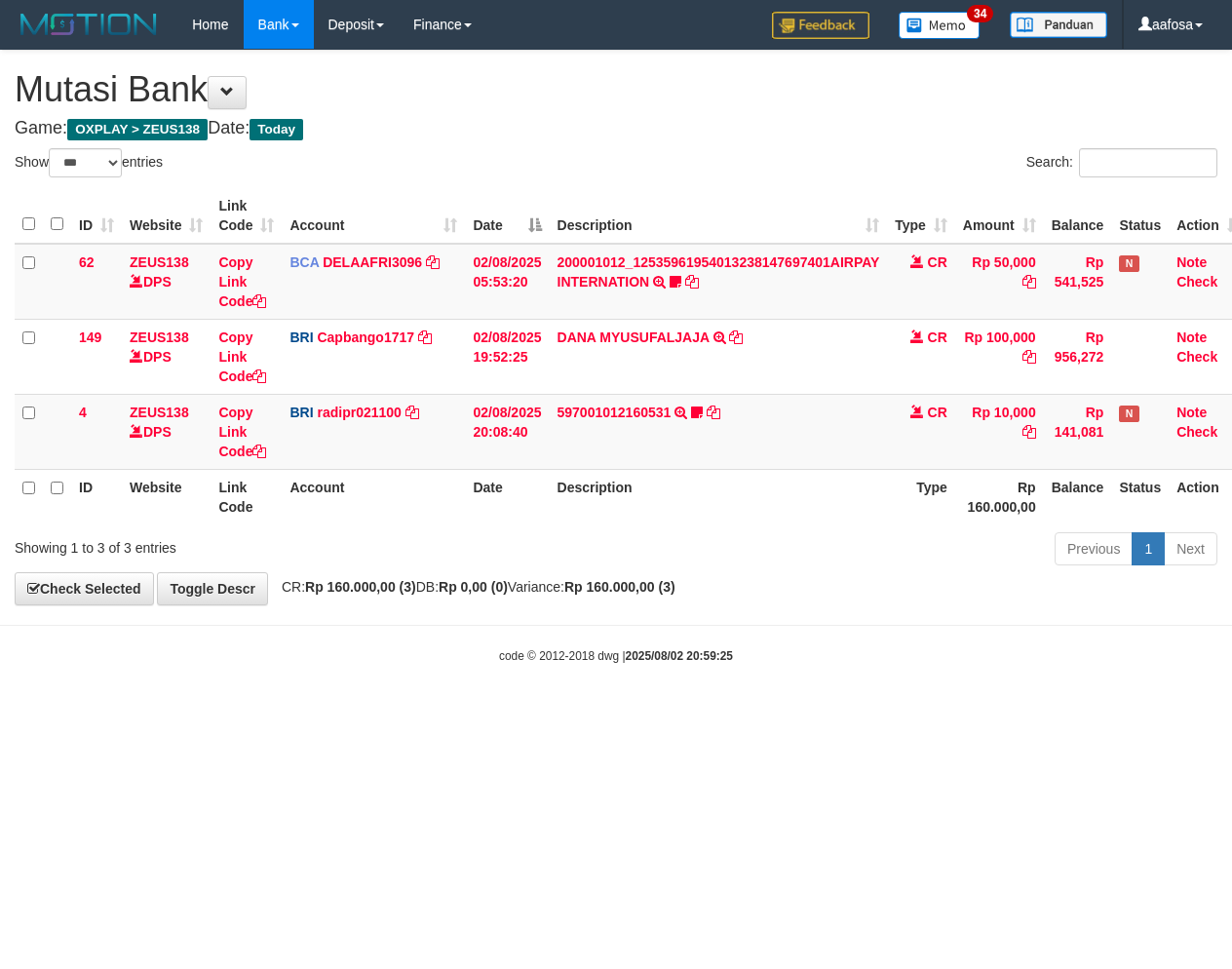 select on "***" 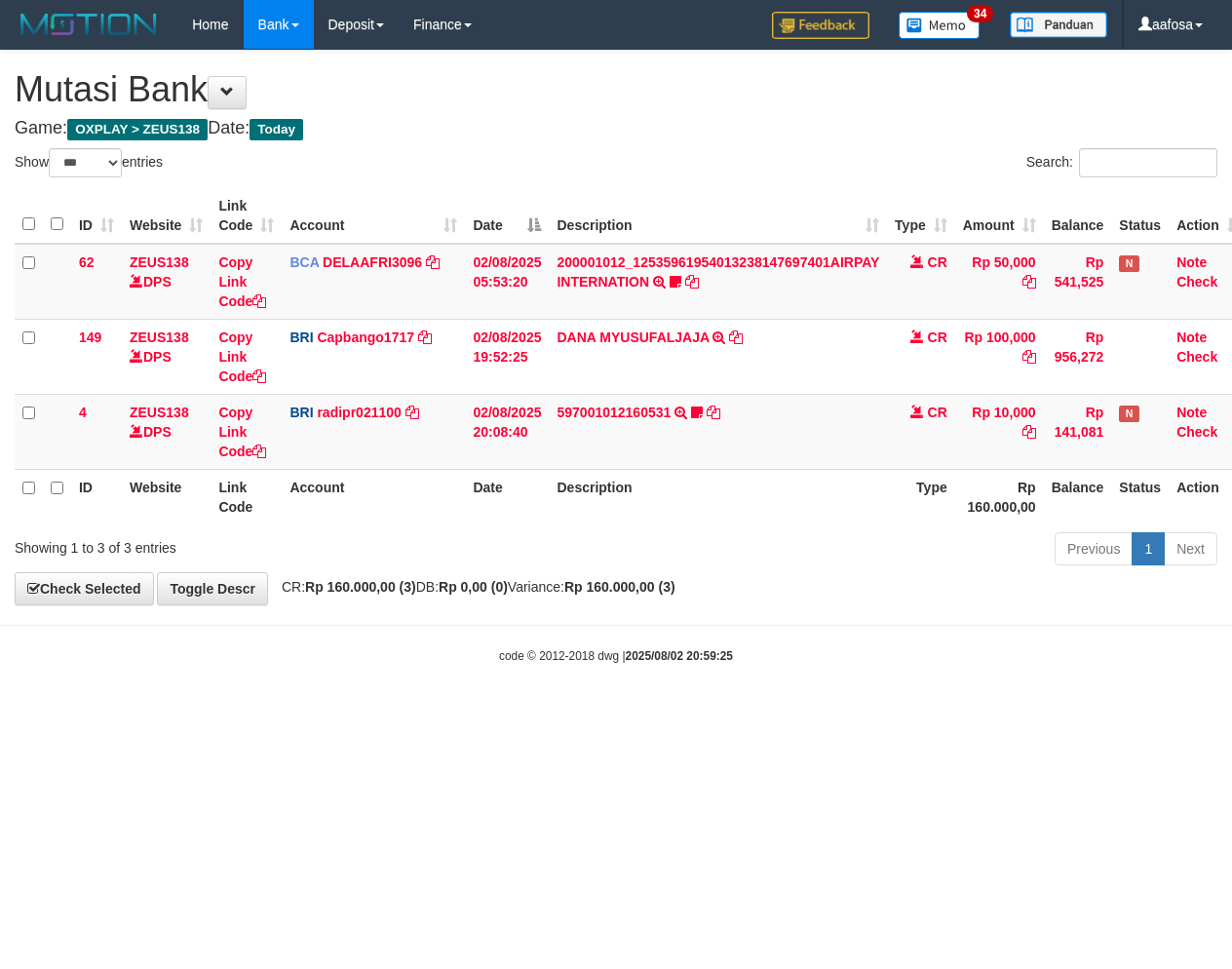 scroll, scrollTop: 0, scrollLeft: 0, axis: both 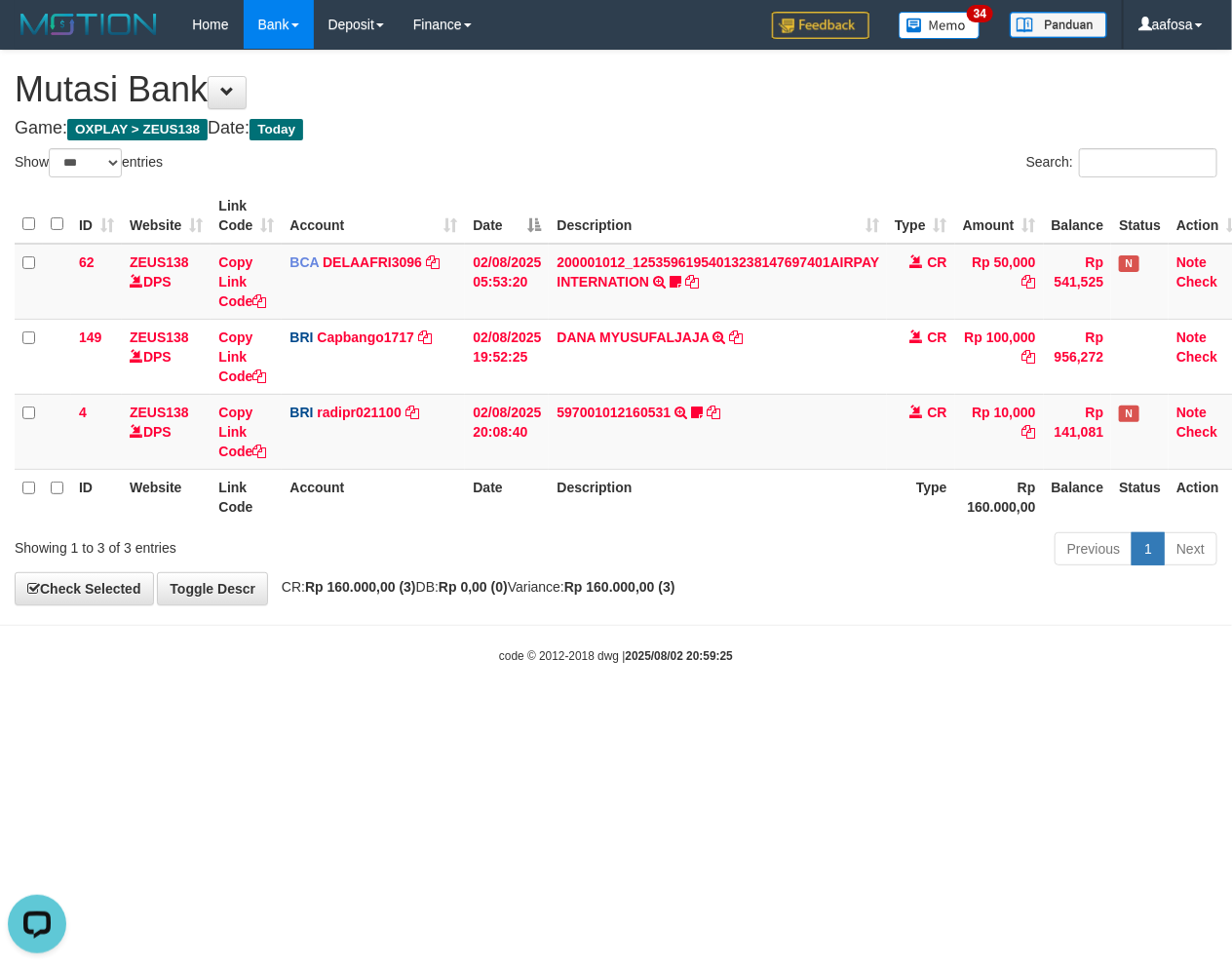 click on "**********" at bounding box center (616, 328) 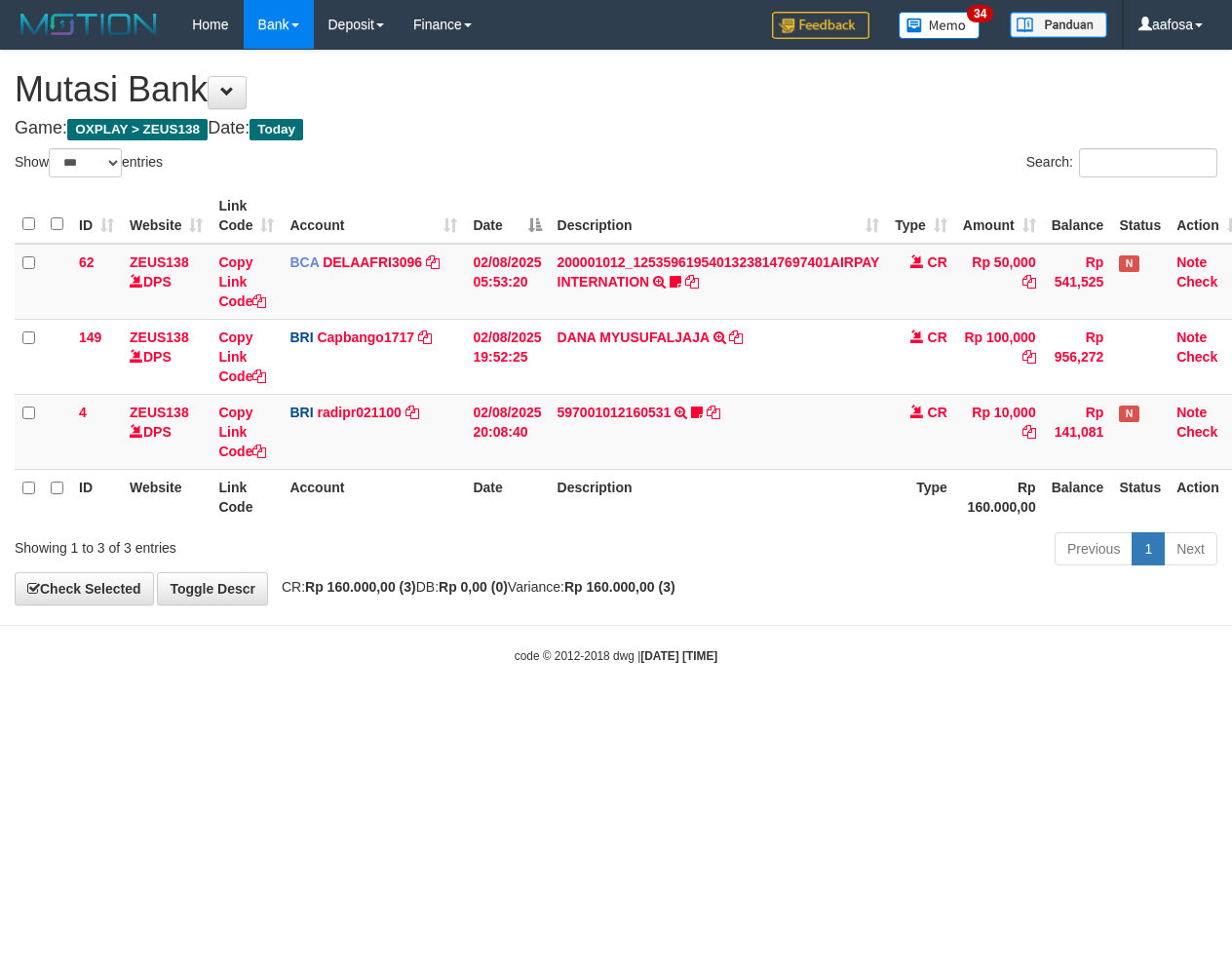 select on "***" 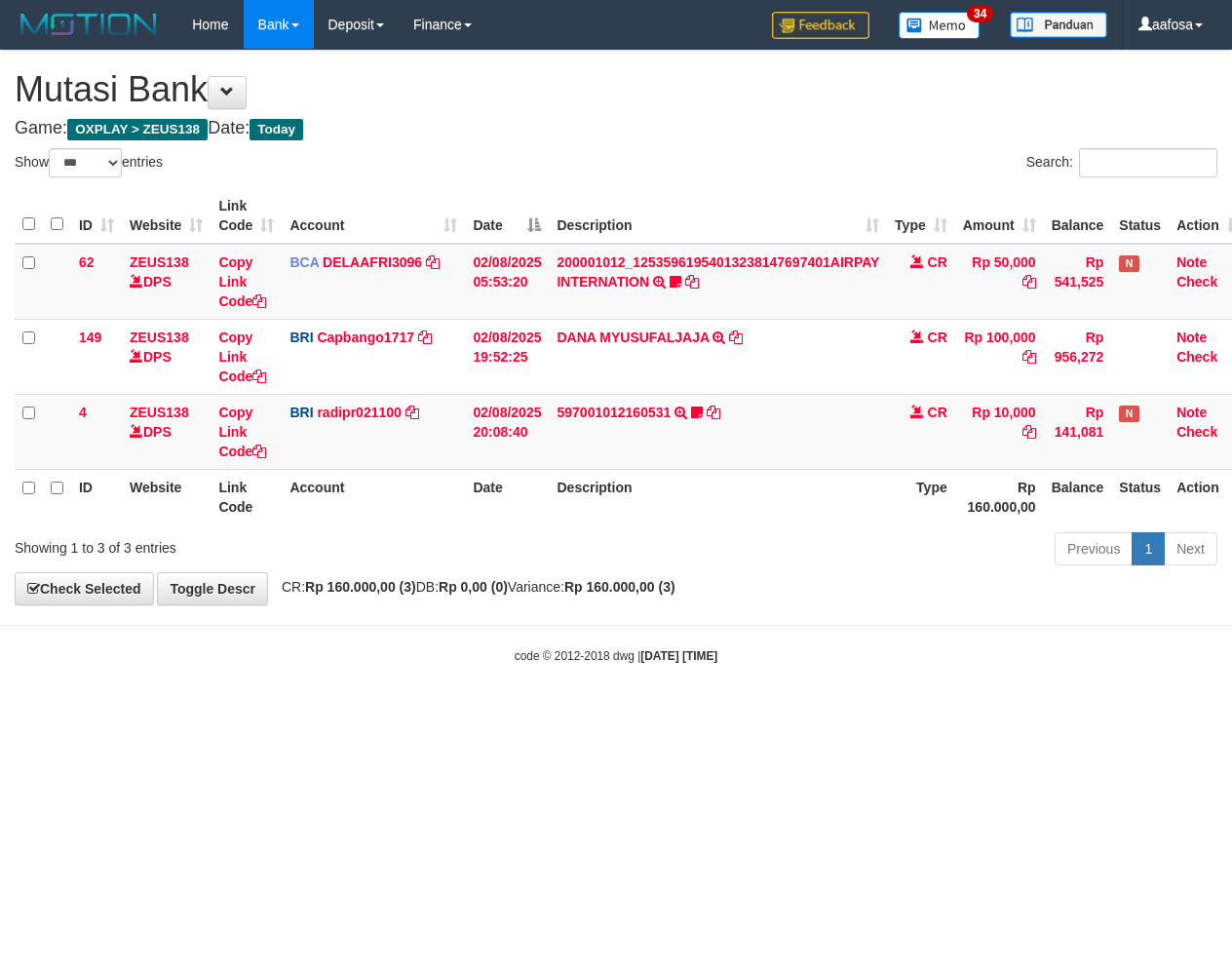 scroll, scrollTop: 0, scrollLeft: 0, axis: both 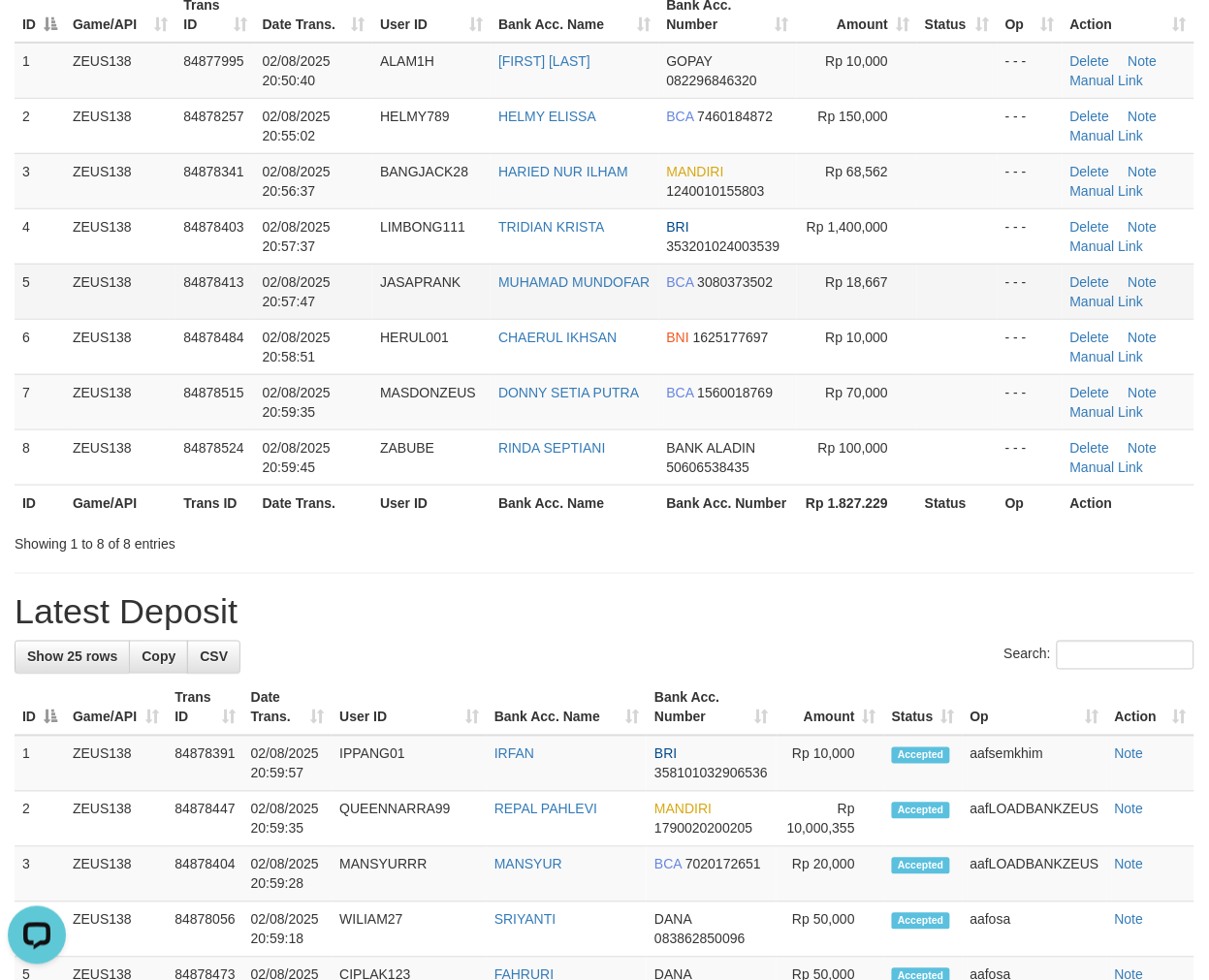drag, startPoint x: 597, startPoint y: 264, endPoint x: 607, endPoint y: 263, distance: 10.049876 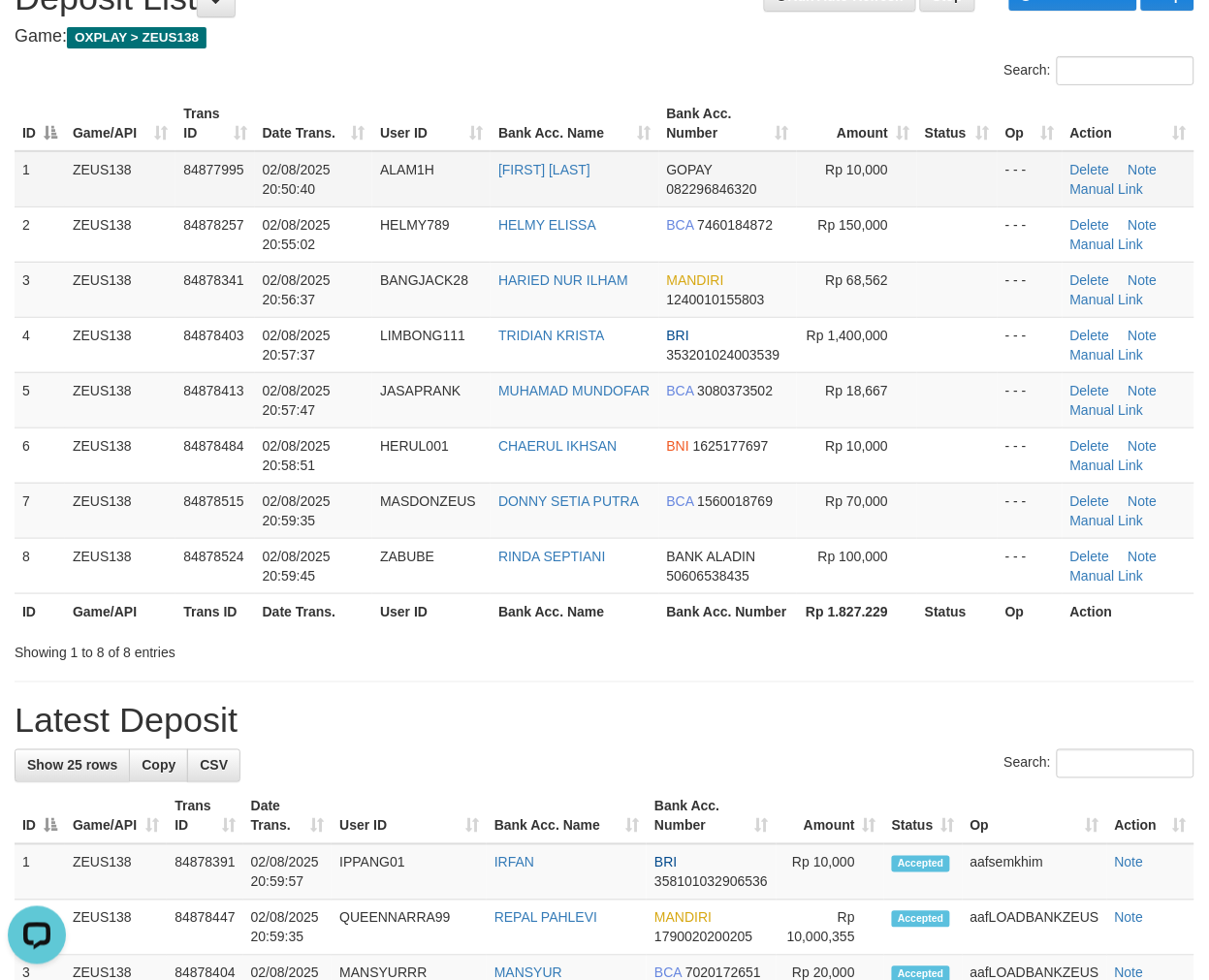scroll, scrollTop: 0, scrollLeft: 0, axis: both 